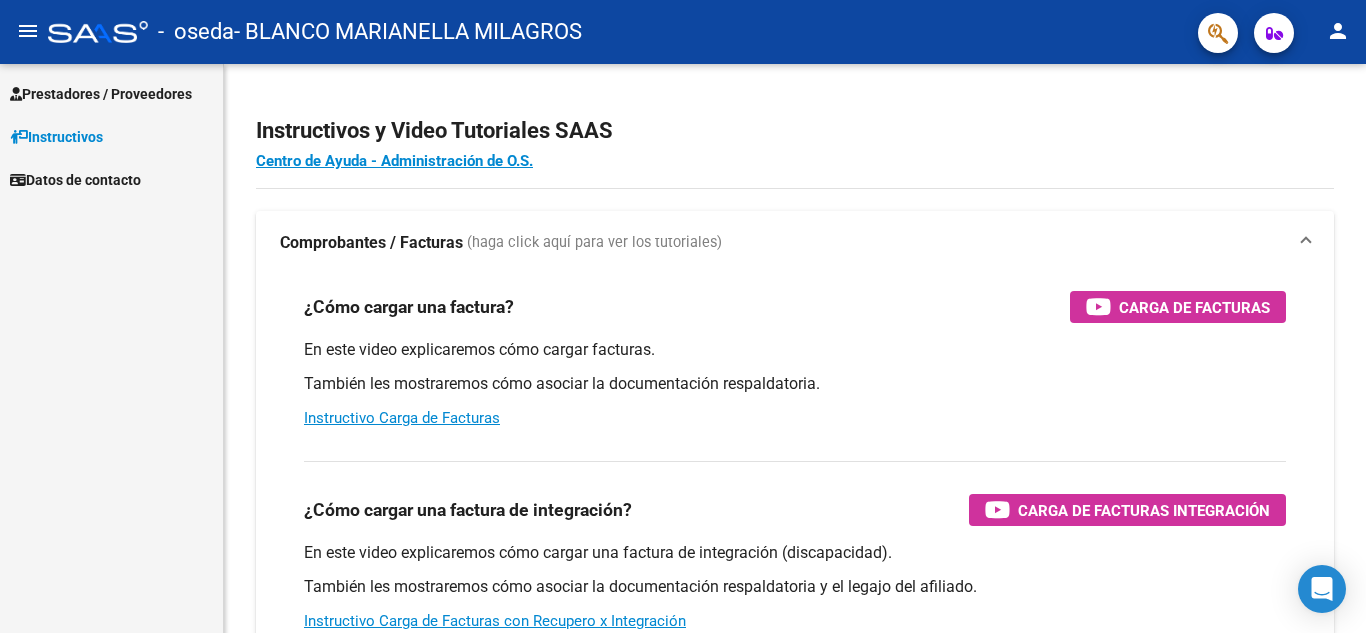 scroll, scrollTop: 0, scrollLeft: 0, axis: both 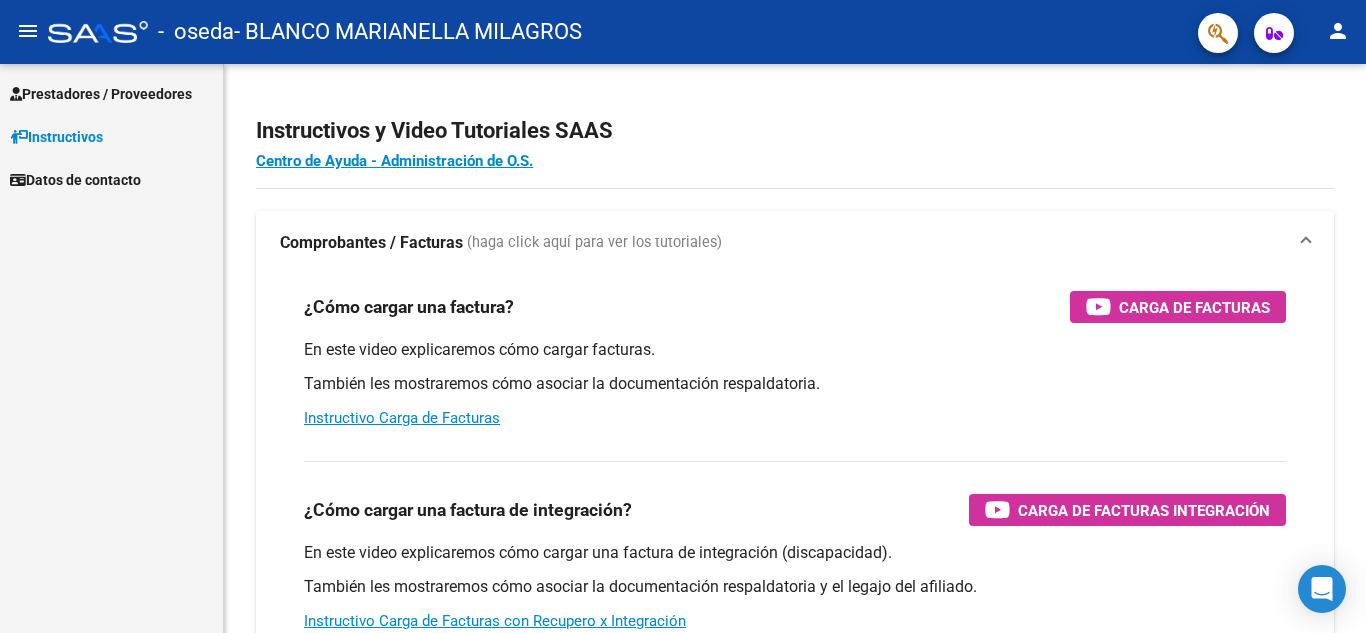 click on "Prestadores / Proveedores" at bounding box center (101, 94) 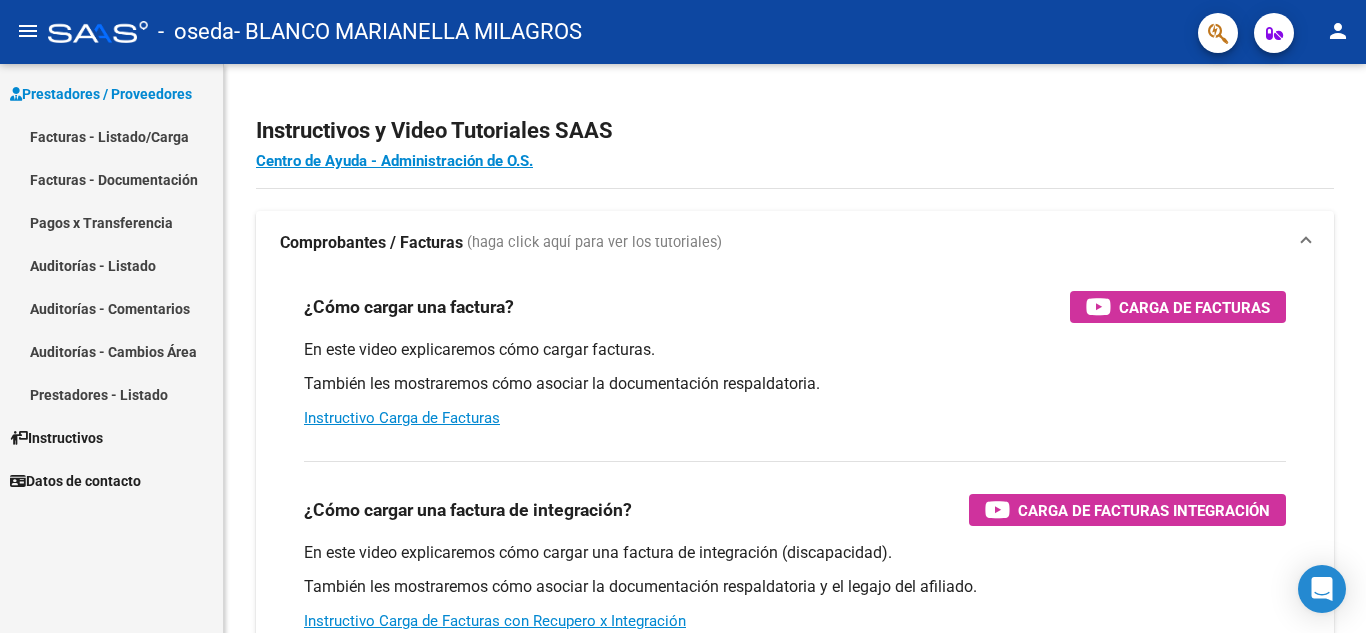 click on "Facturas - Listado/Carga" at bounding box center (111, 136) 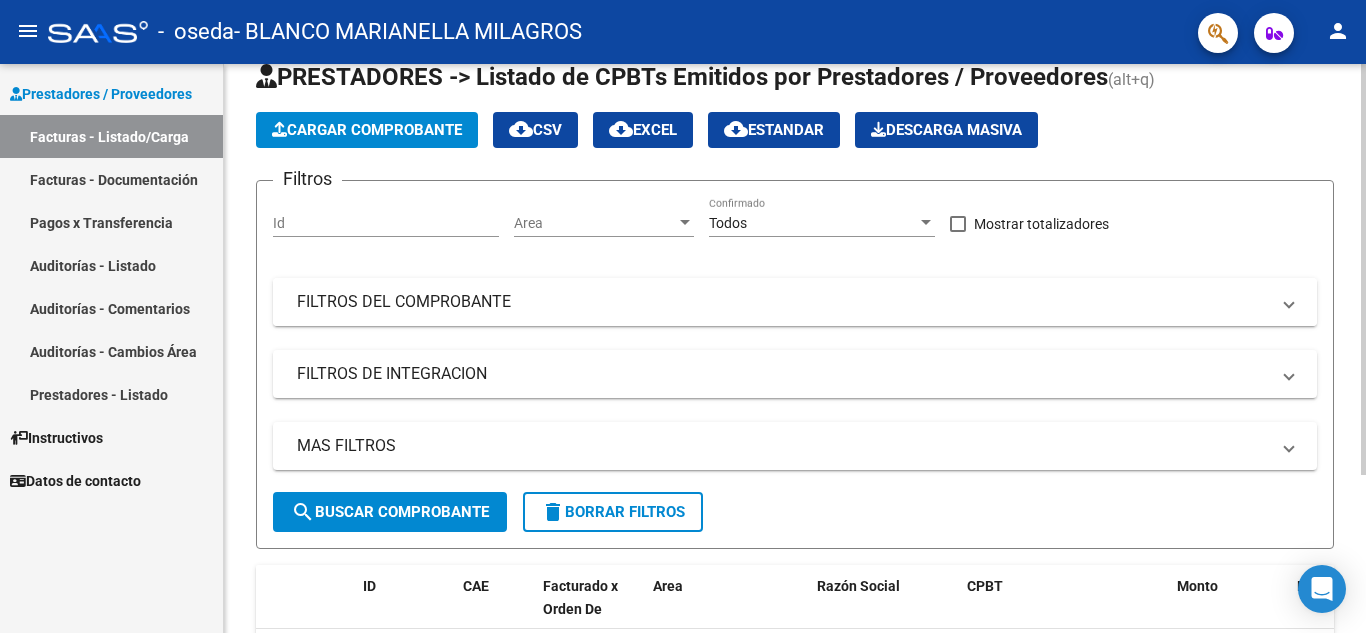 scroll, scrollTop: 0, scrollLeft: 0, axis: both 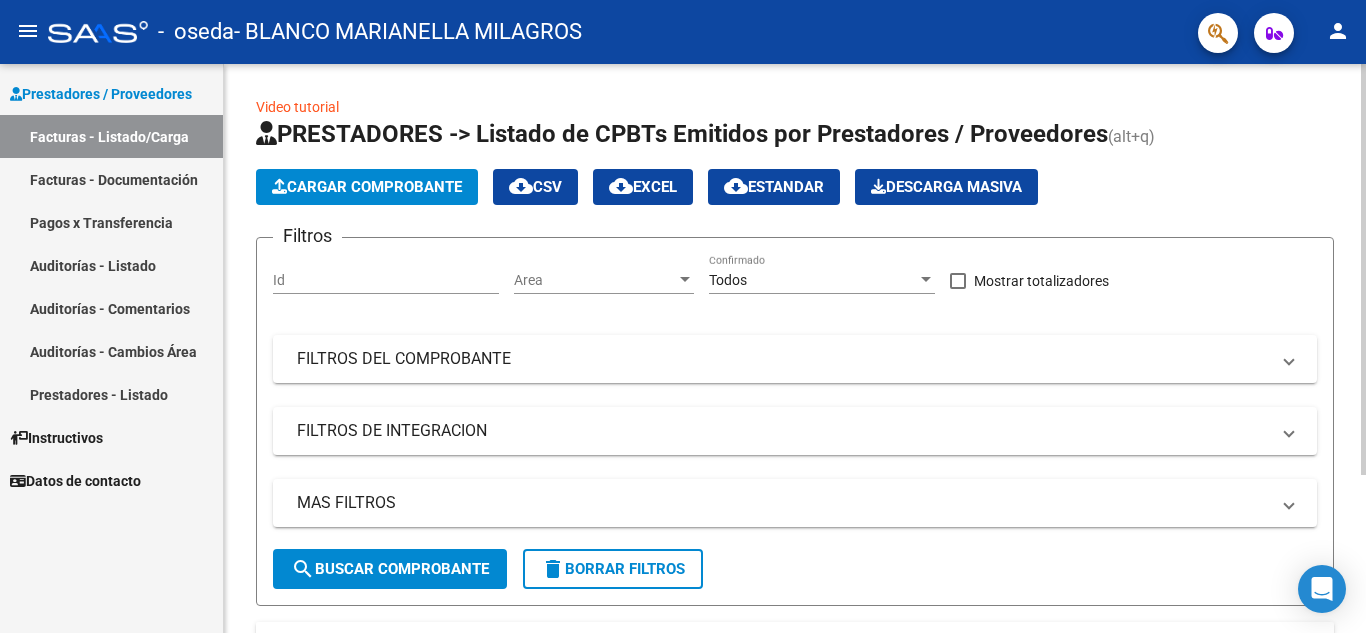 click on "Cargar Comprobante" 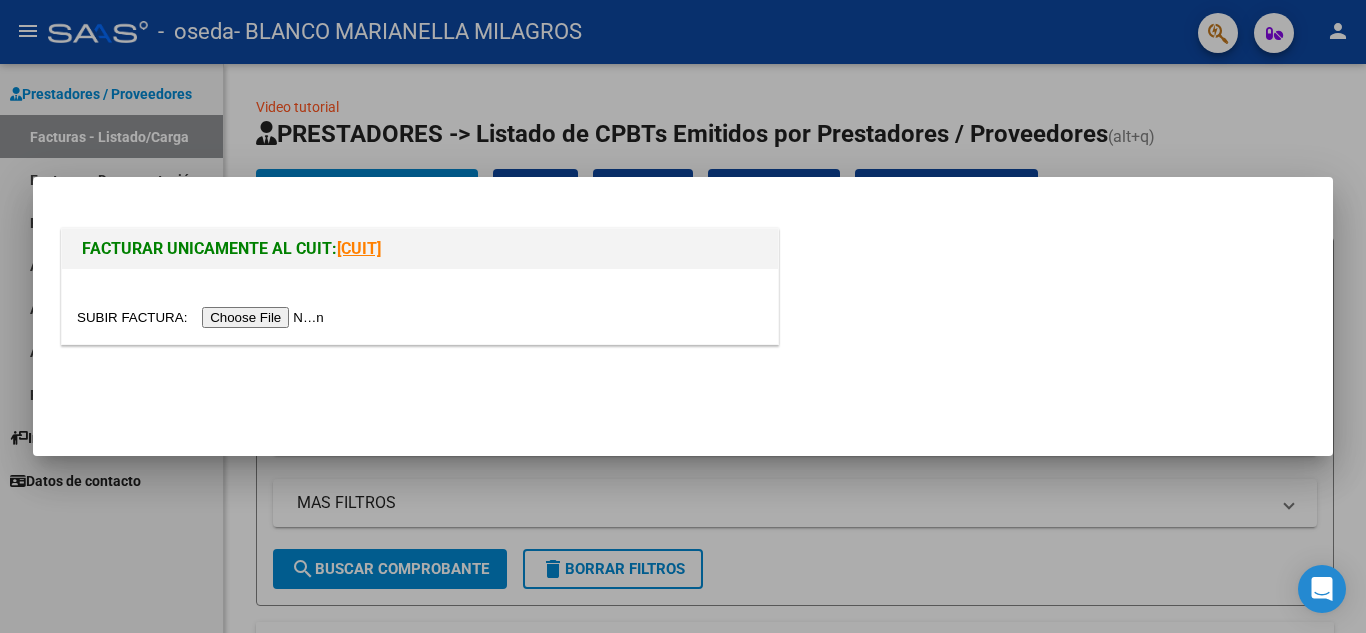 click at bounding box center [203, 317] 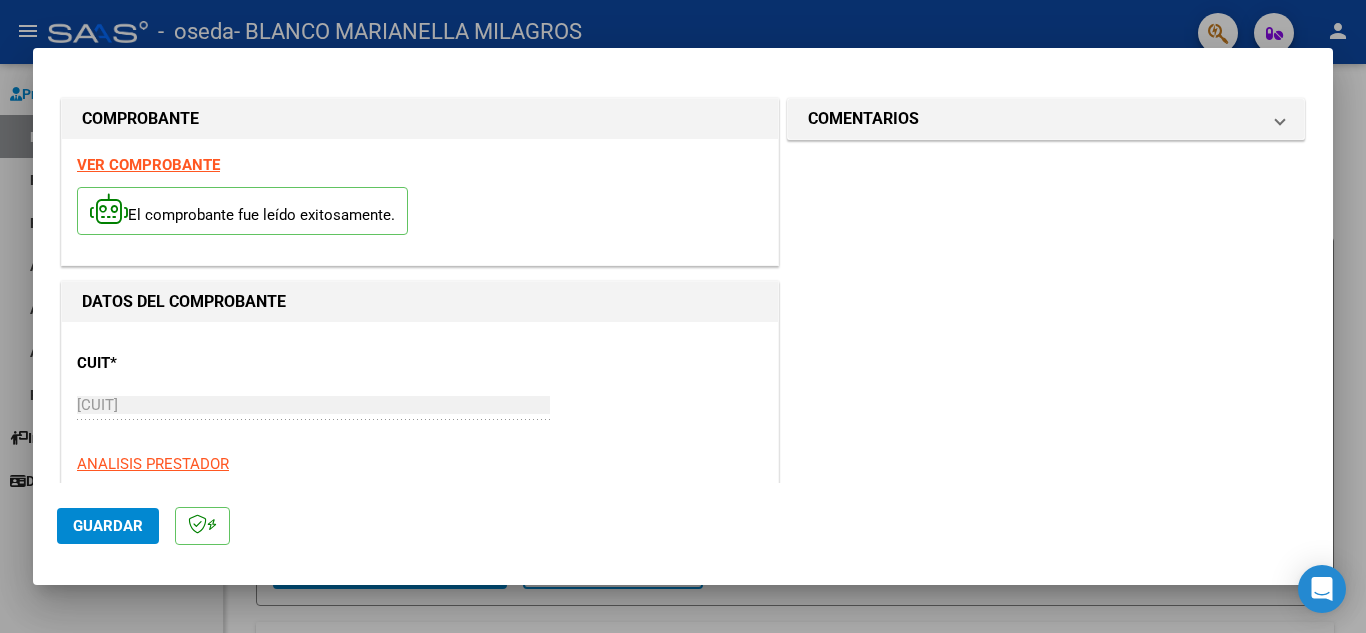click on "Guardar" 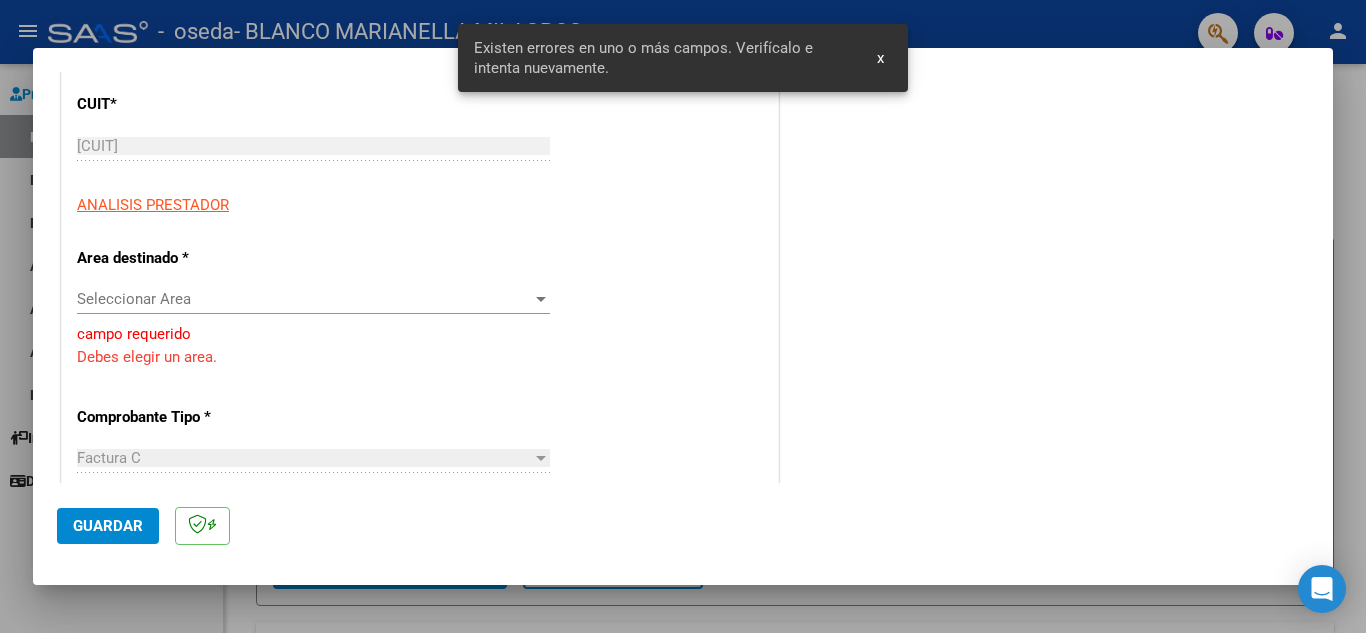 scroll, scrollTop: 272, scrollLeft: 0, axis: vertical 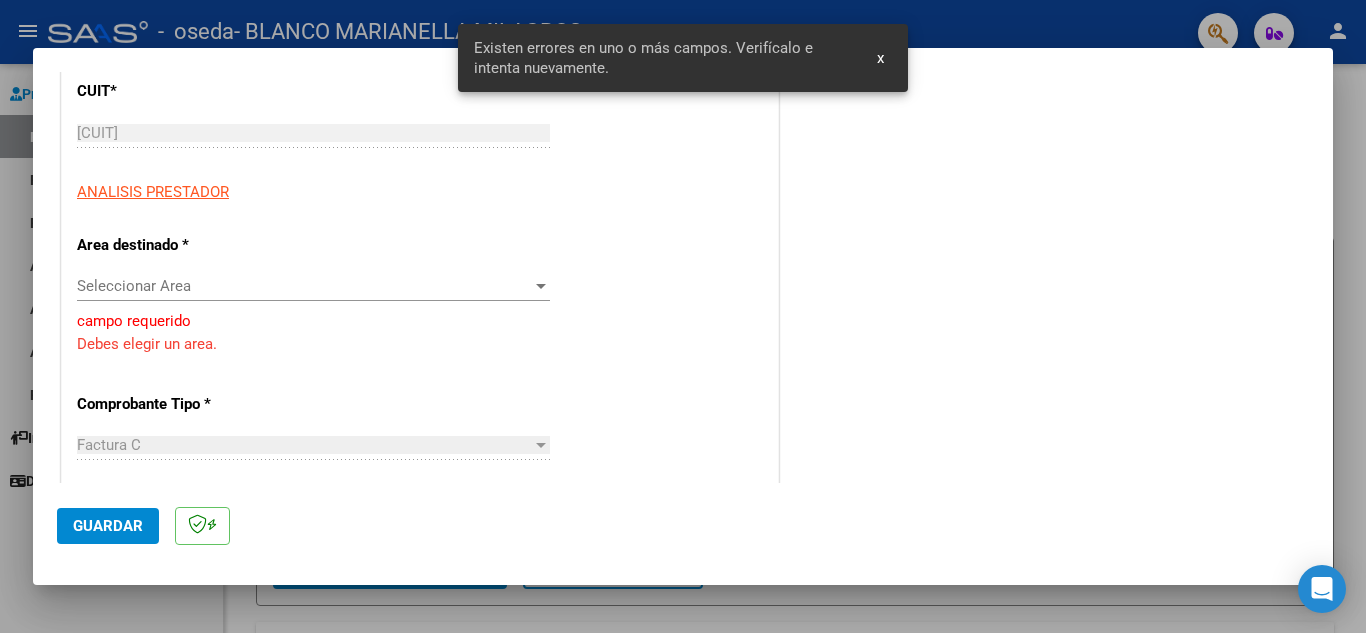 click on "Seleccionar Area" at bounding box center (304, 286) 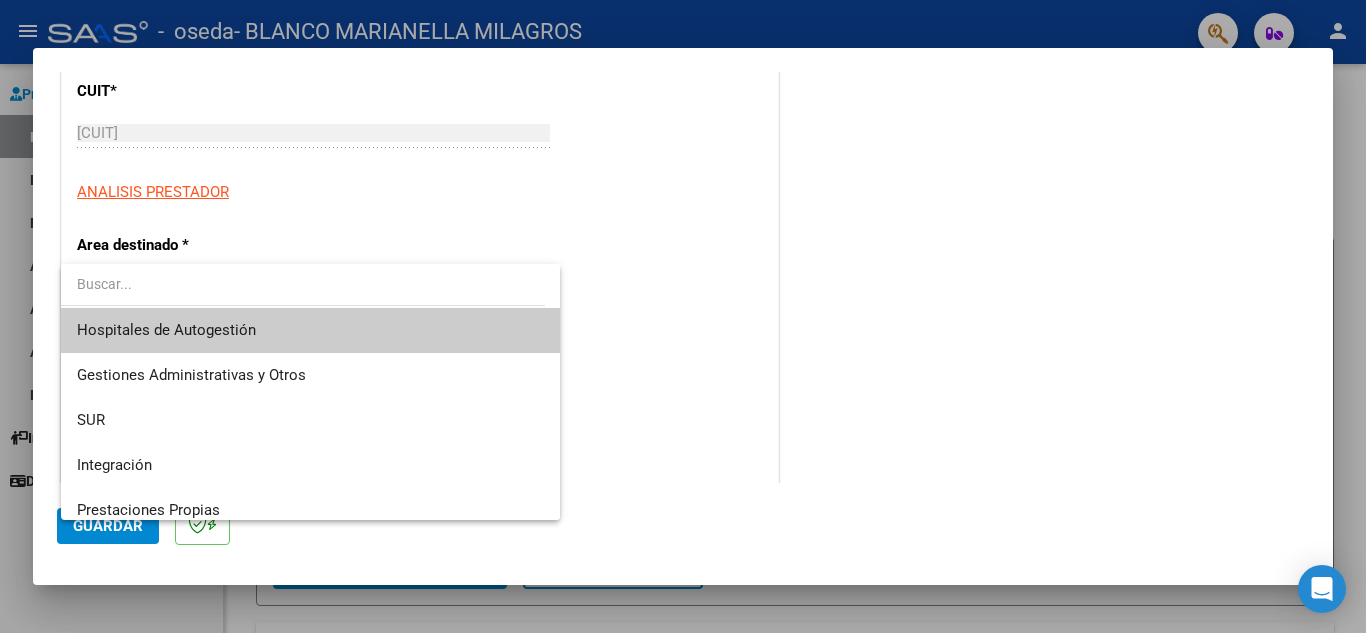 scroll, scrollTop: 0, scrollLeft: 0, axis: both 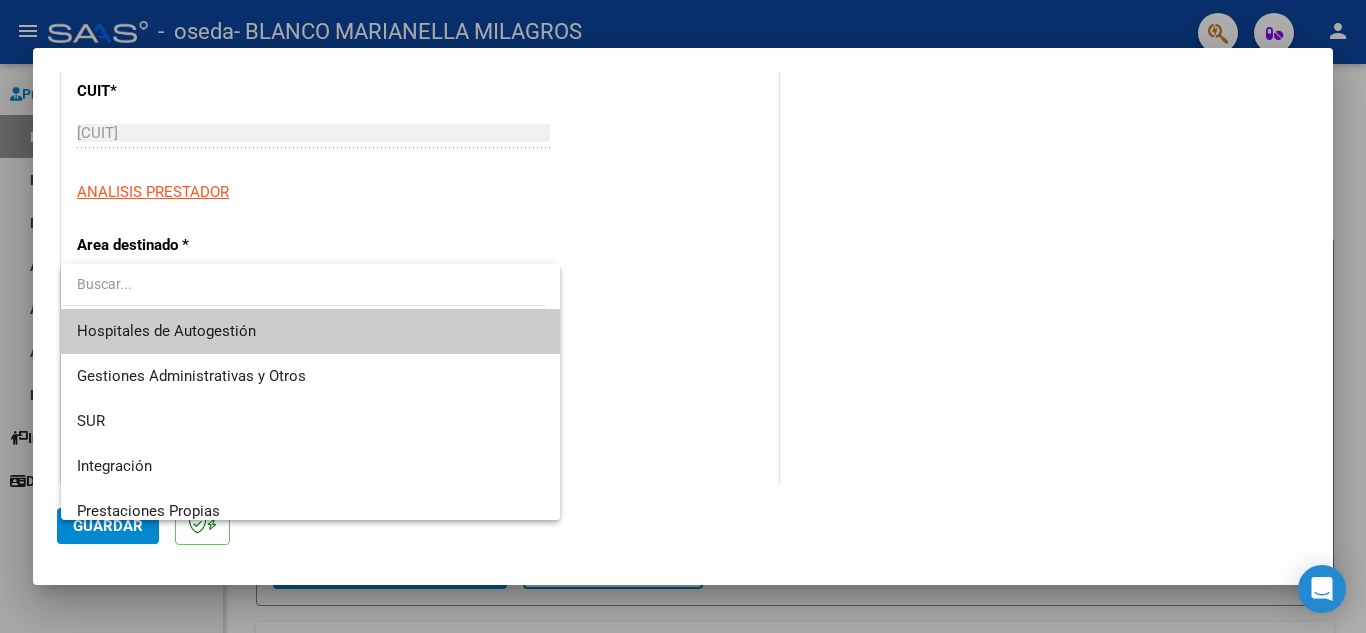click at bounding box center (303, 284) 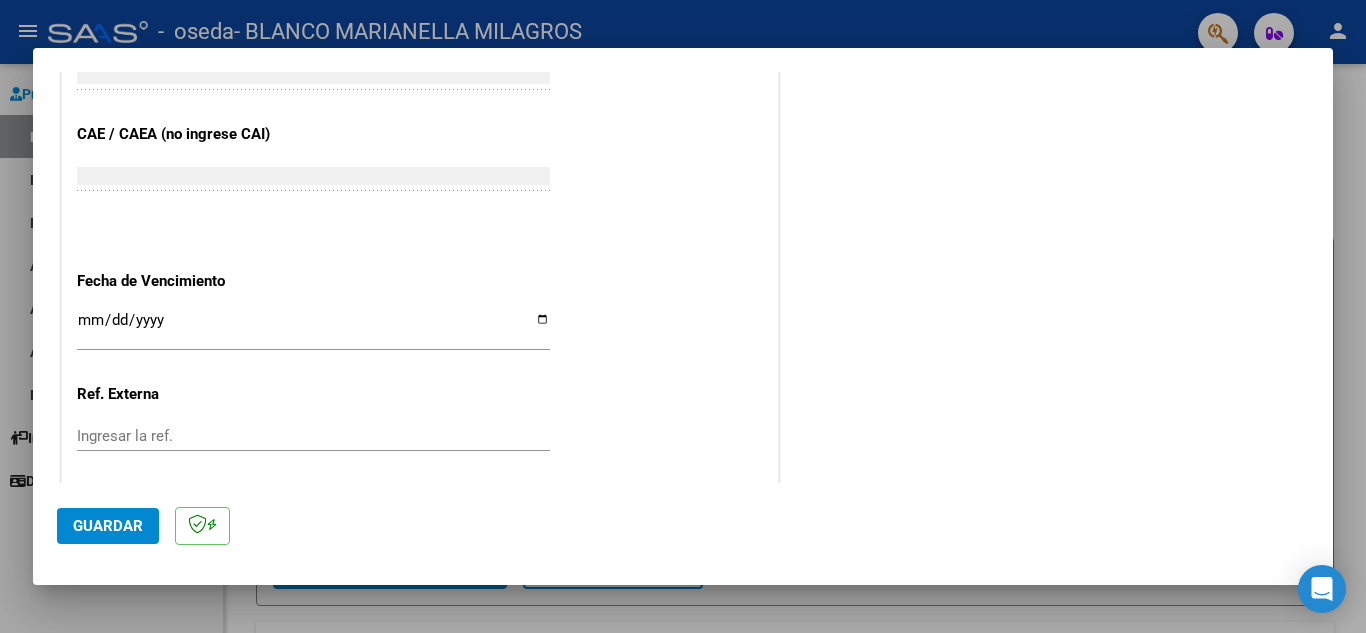 scroll, scrollTop: 1072, scrollLeft: 0, axis: vertical 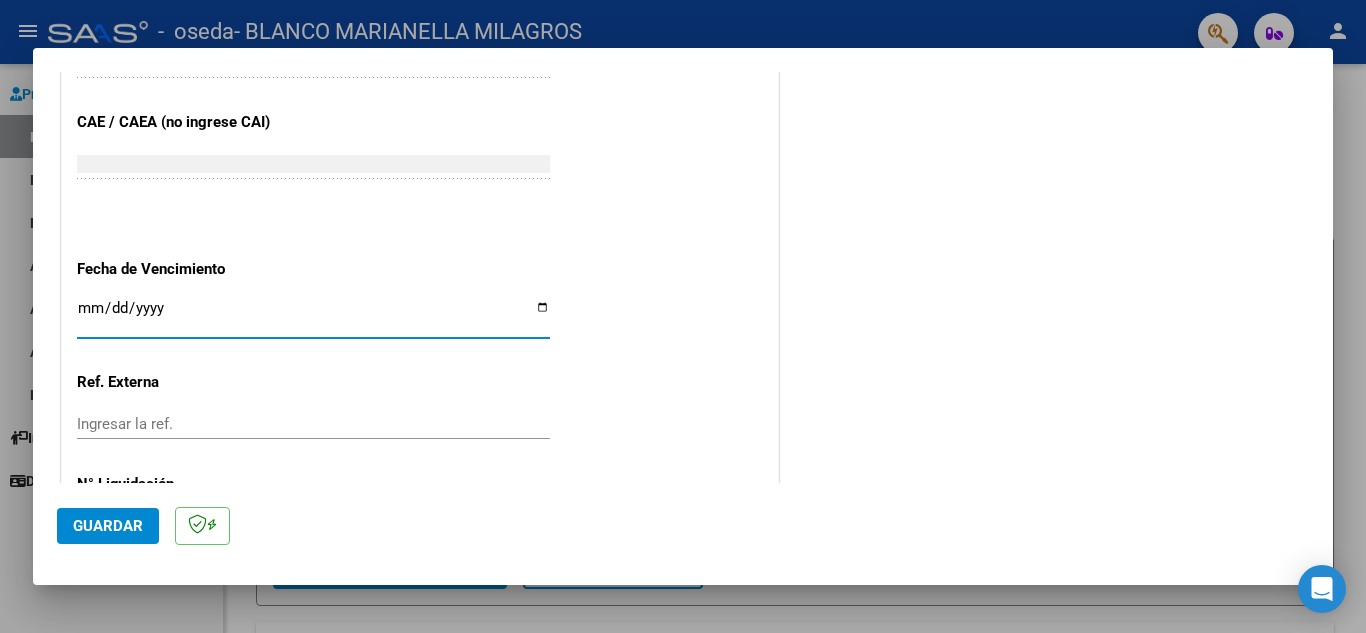 click on "Ingresar la fecha" at bounding box center [313, 316] 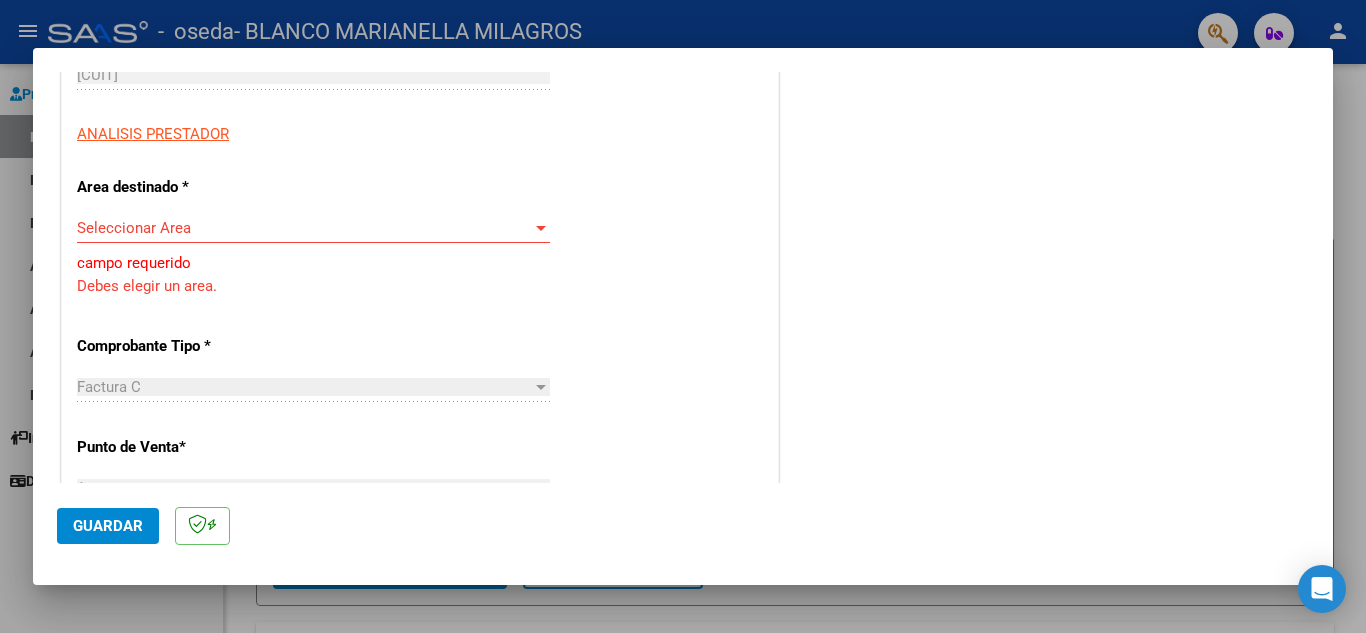 scroll, scrollTop: 268, scrollLeft: 0, axis: vertical 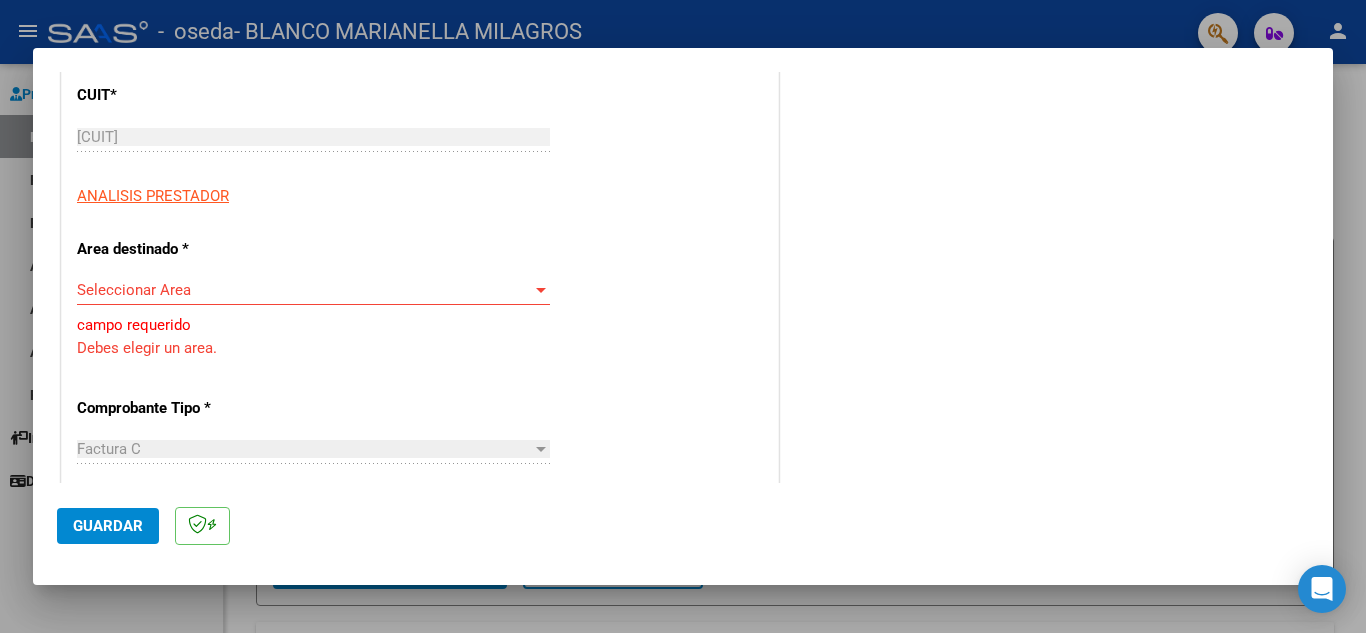 click on "Seleccionar Area" at bounding box center (304, 290) 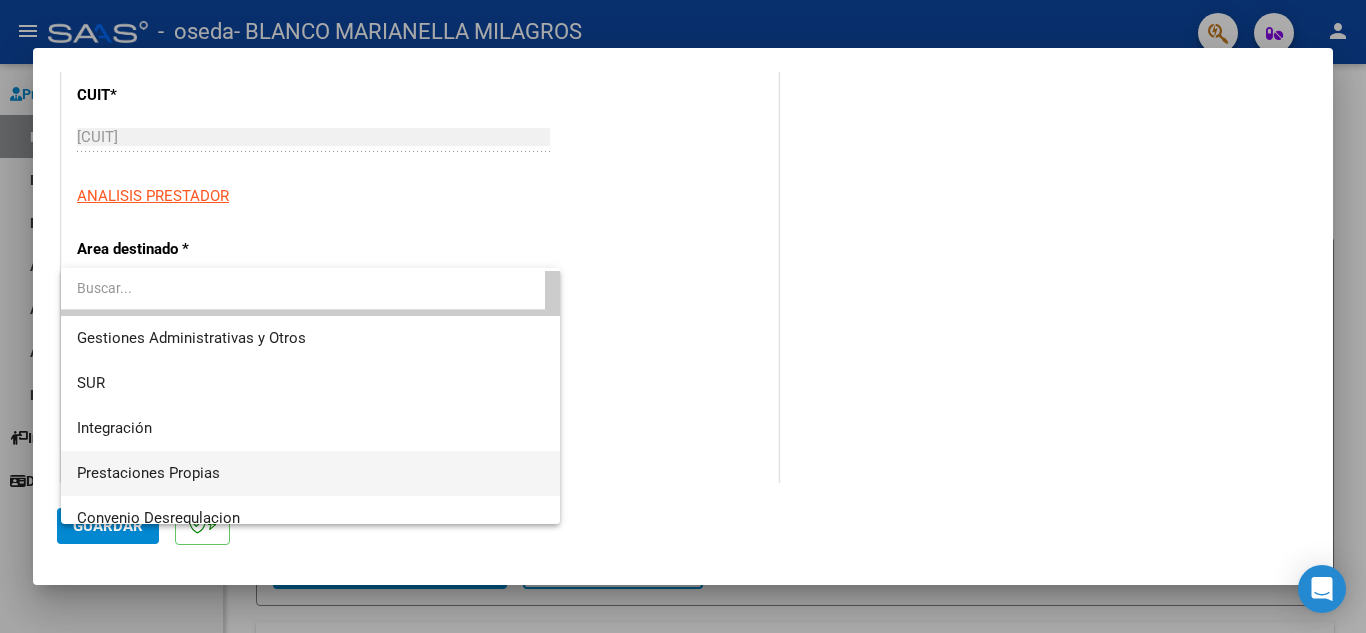 scroll, scrollTop: 0, scrollLeft: 0, axis: both 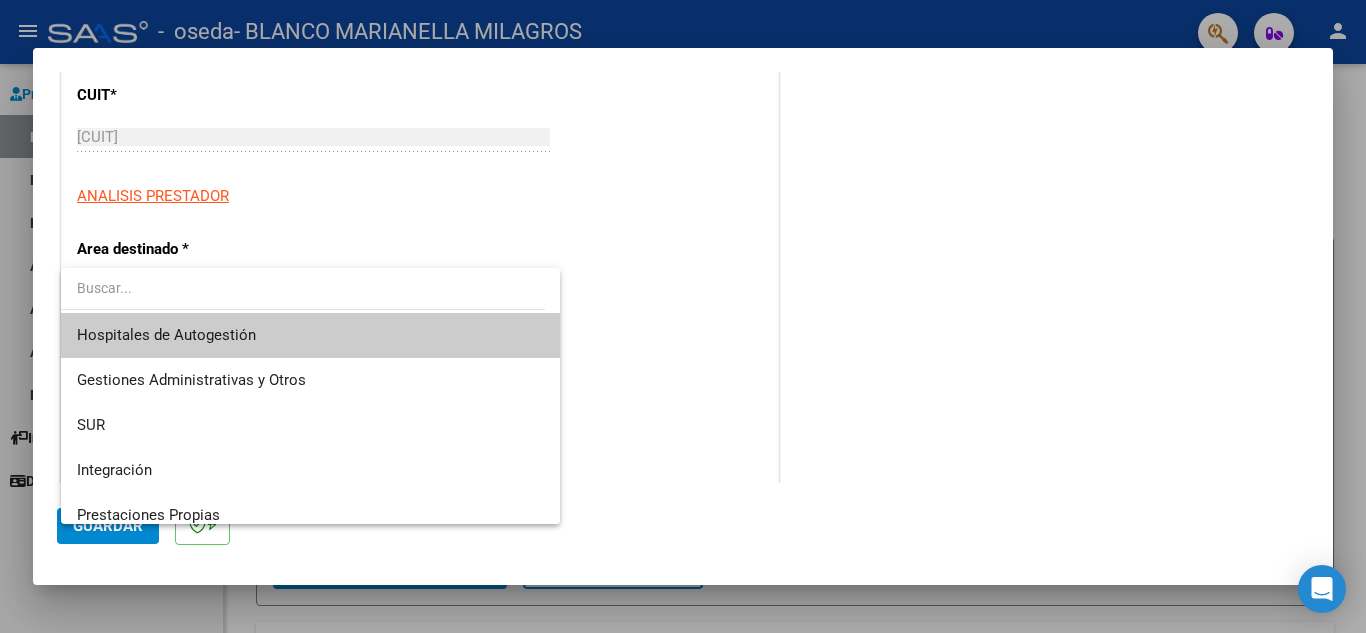 click at bounding box center [683, 316] 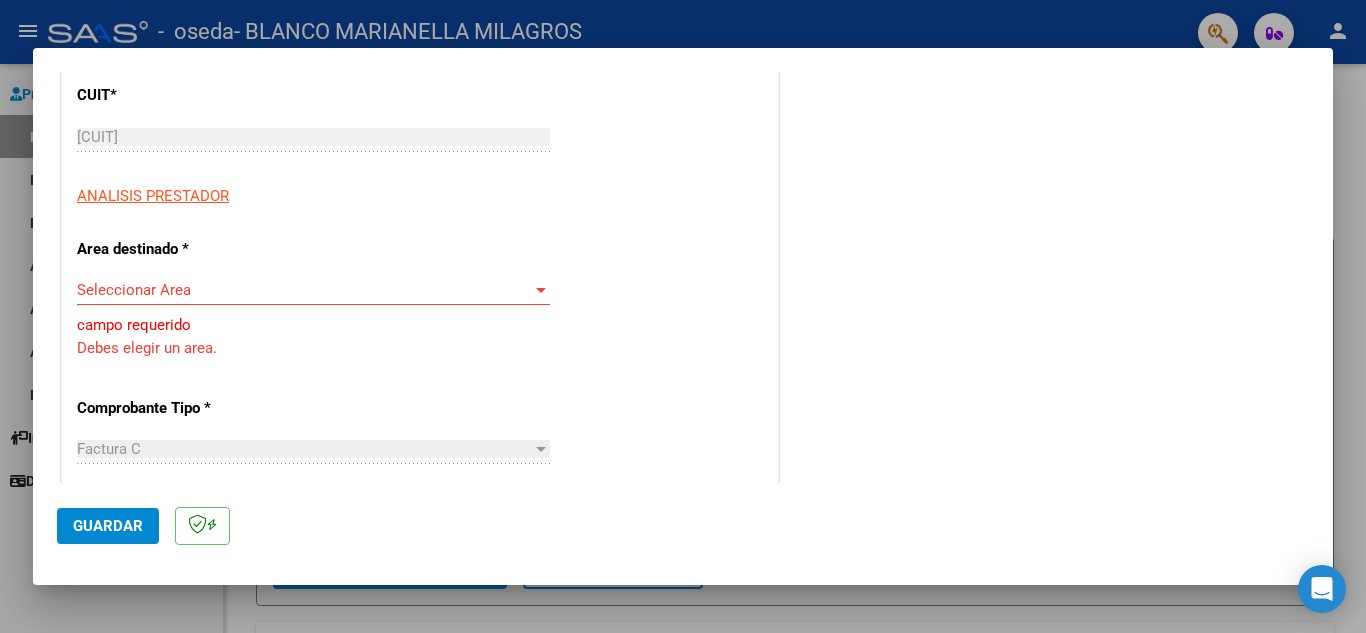 click on "Seleccionar Area Seleccionar Area" at bounding box center (313, 290) 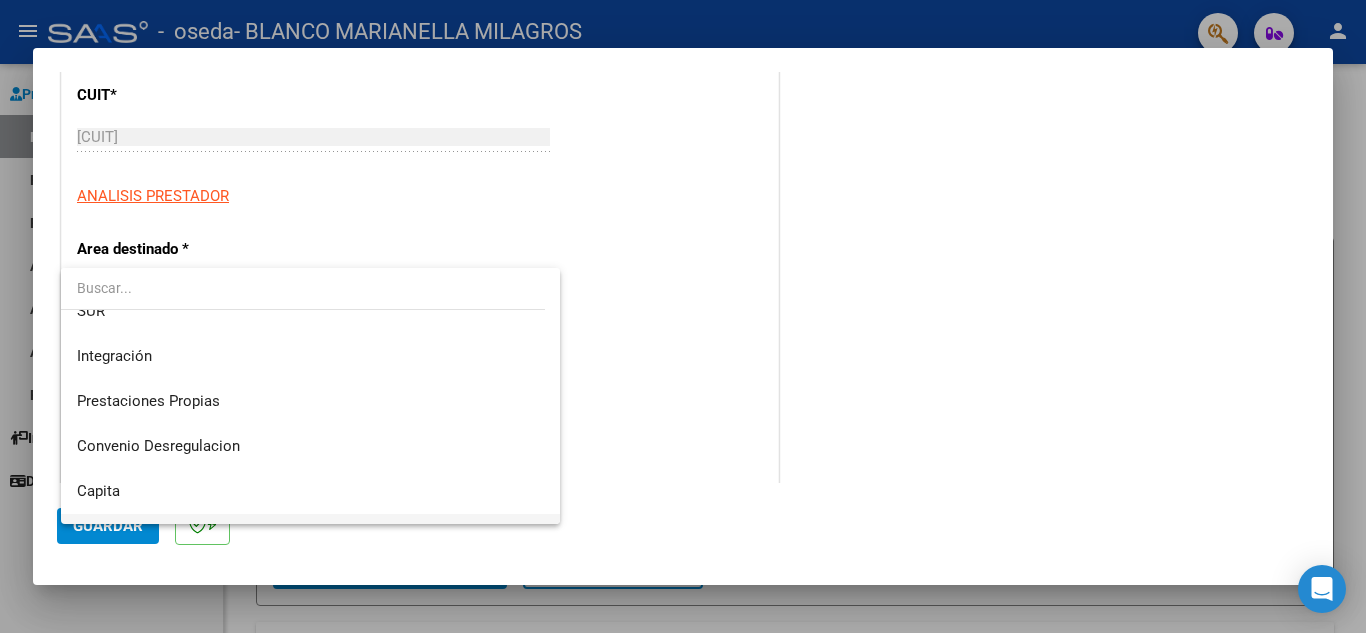 scroll, scrollTop: 0, scrollLeft: 0, axis: both 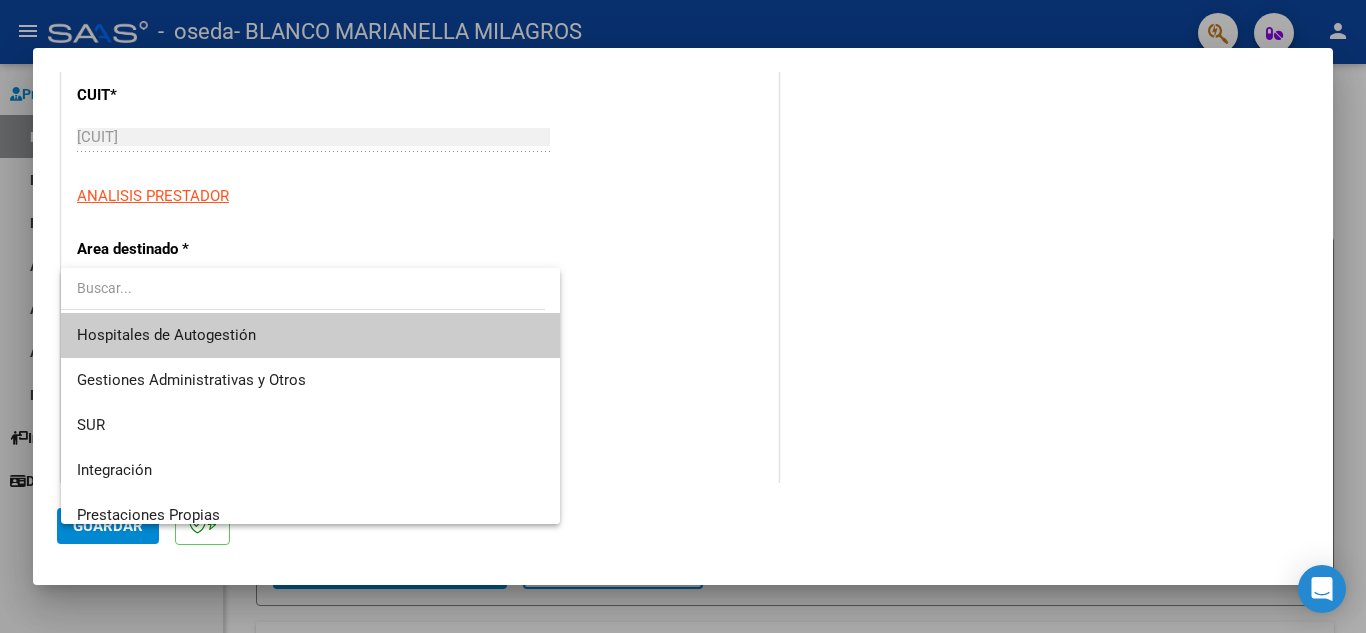 click at bounding box center [683, 316] 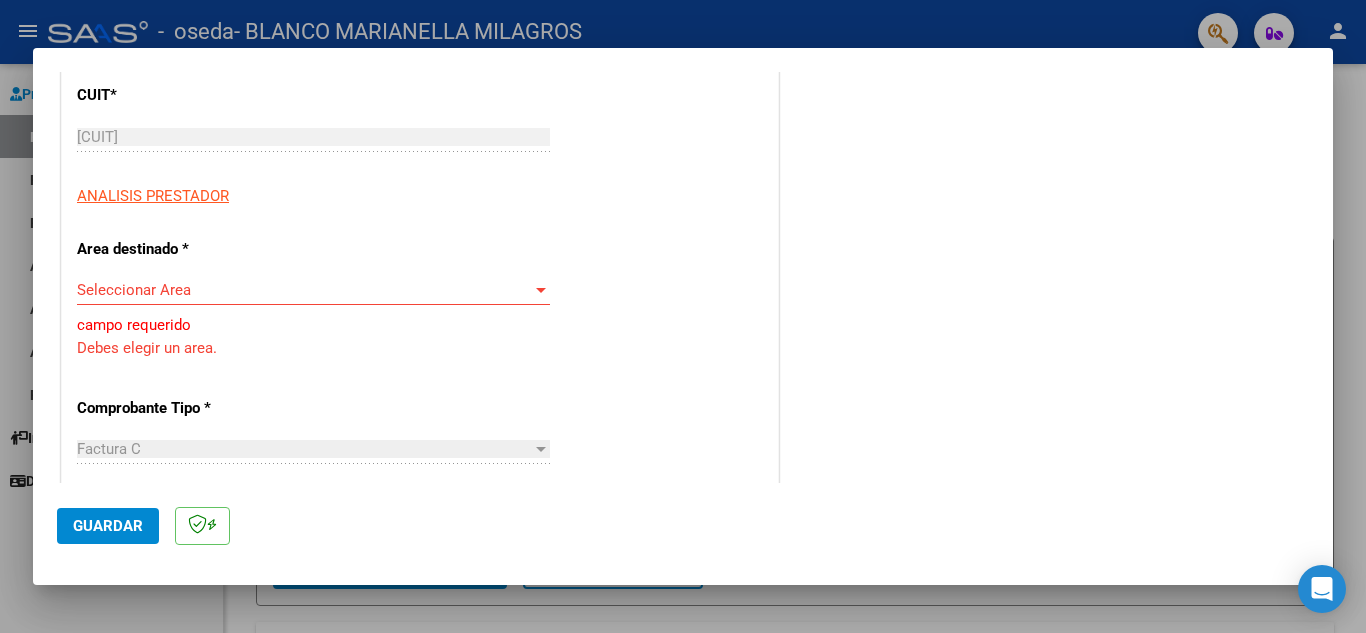 click on "Seleccionar Area" at bounding box center (304, 290) 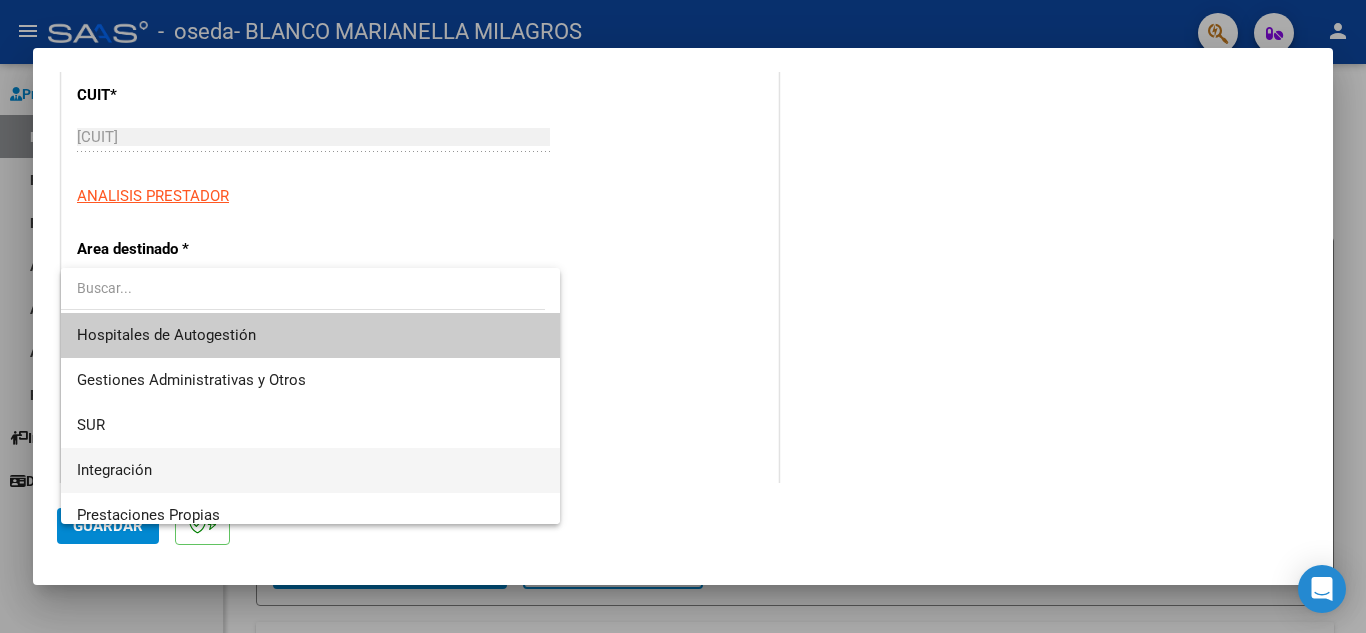 click on "Integración" at bounding box center (310, 470) 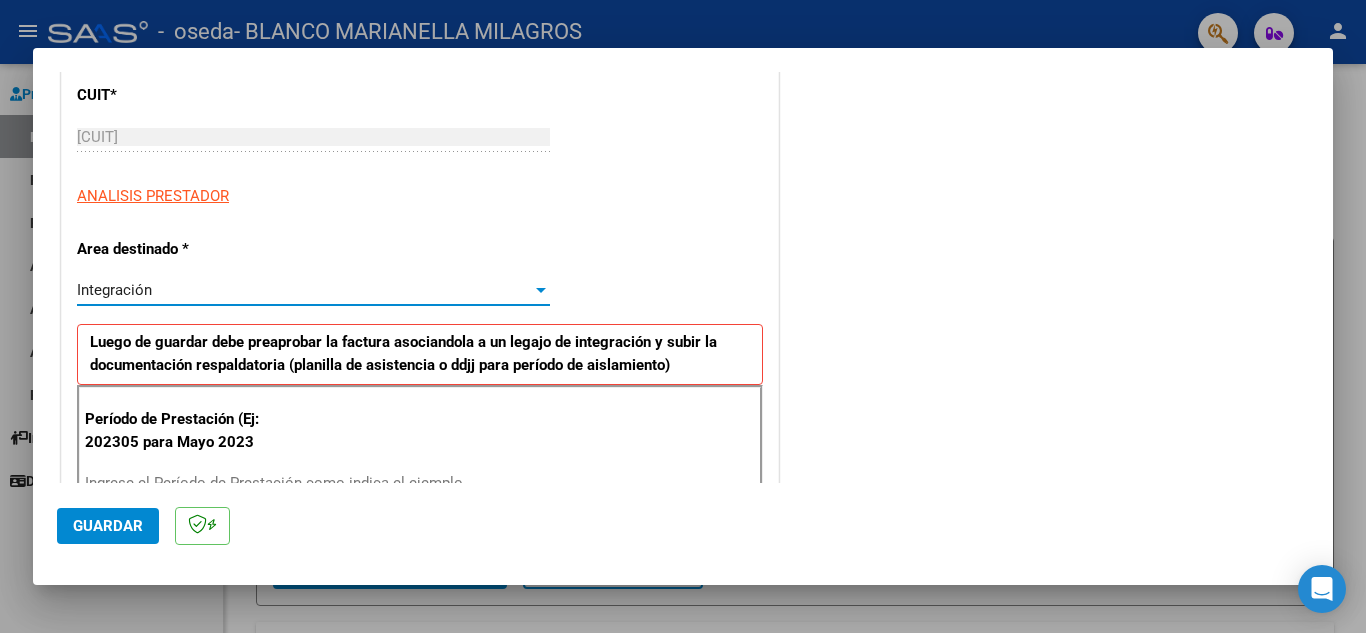 scroll, scrollTop: 368, scrollLeft: 0, axis: vertical 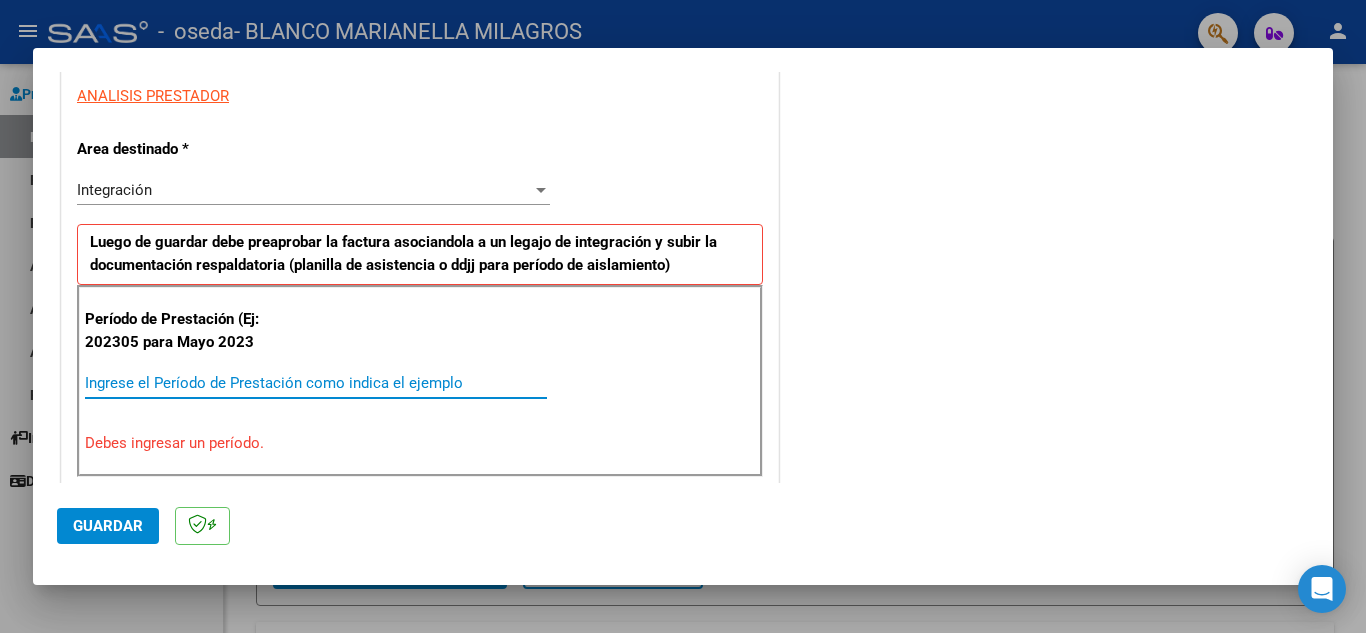 click on "Ingrese el Período de Prestación como indica el ejemplo" at bounding box center (316, 383) 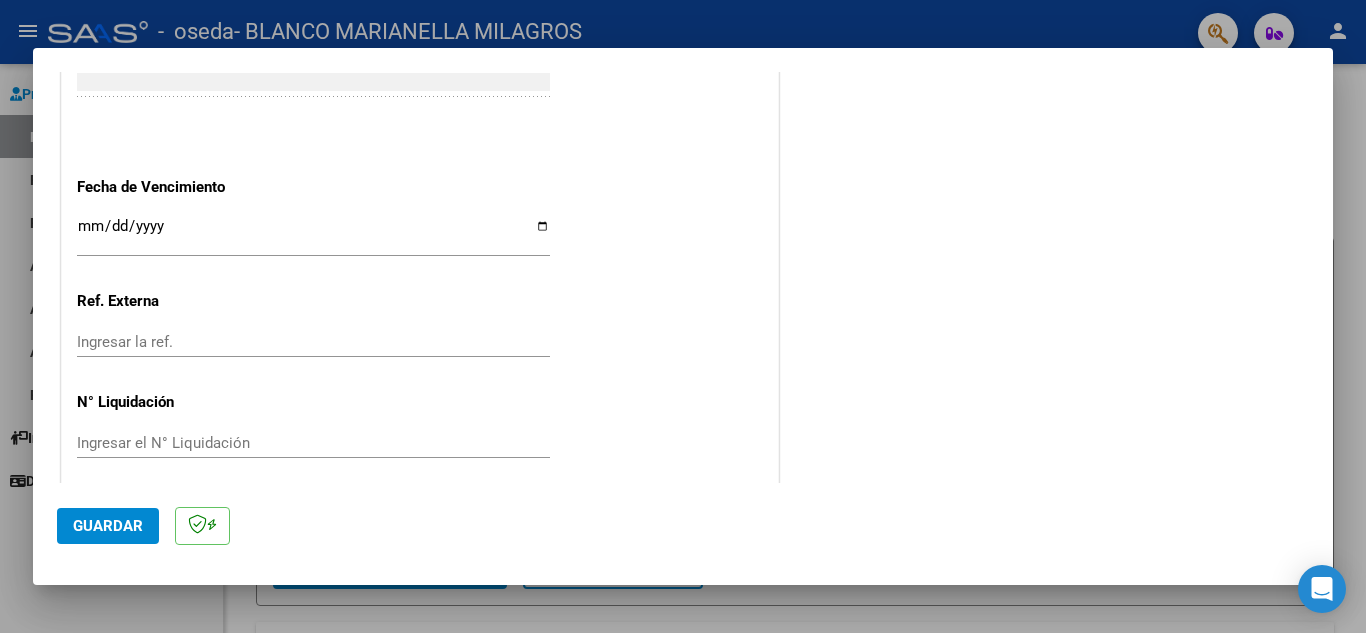 scroll, scrollTop: 1311, scrollLeft: 0, axis: vertical 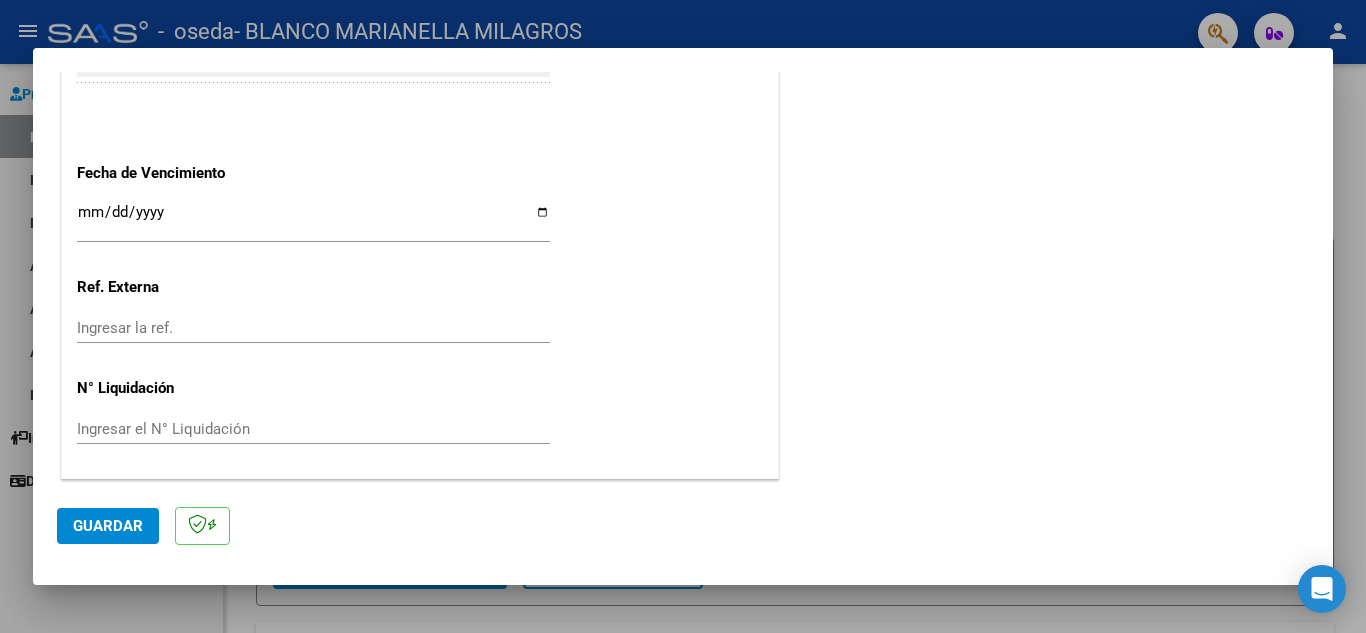 type on "202507" 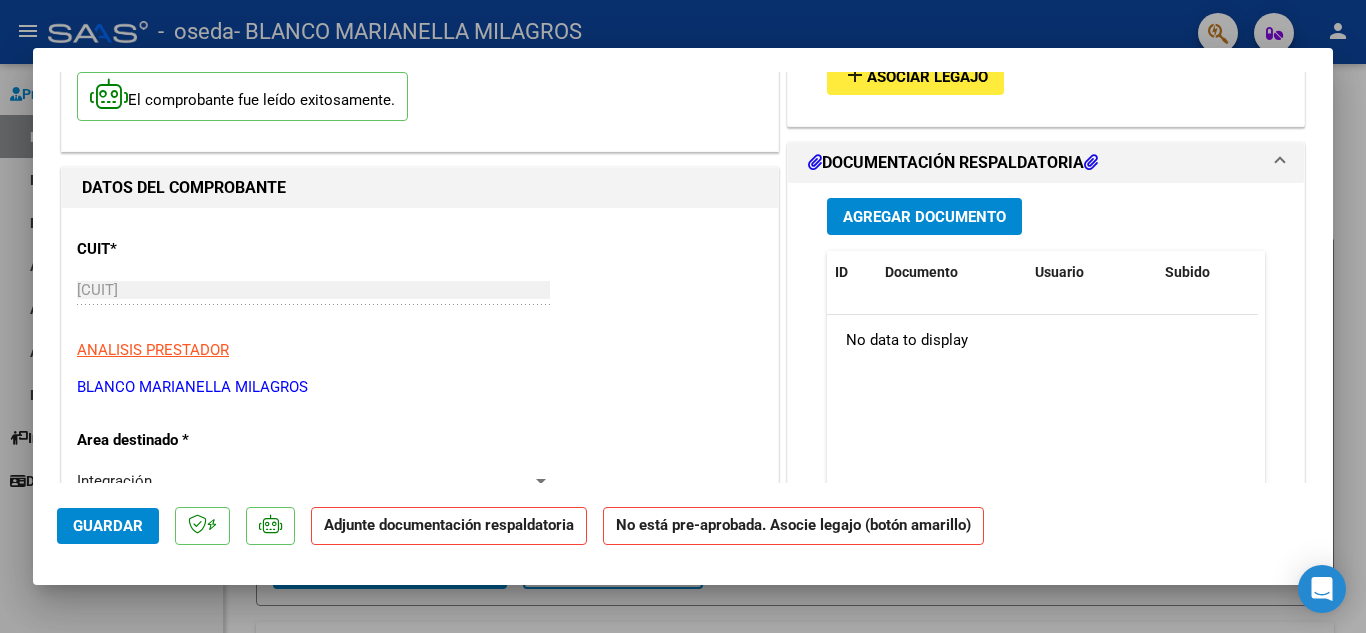 scroll, scrollTop: 200, scrollLeft: 0, axis: vertical 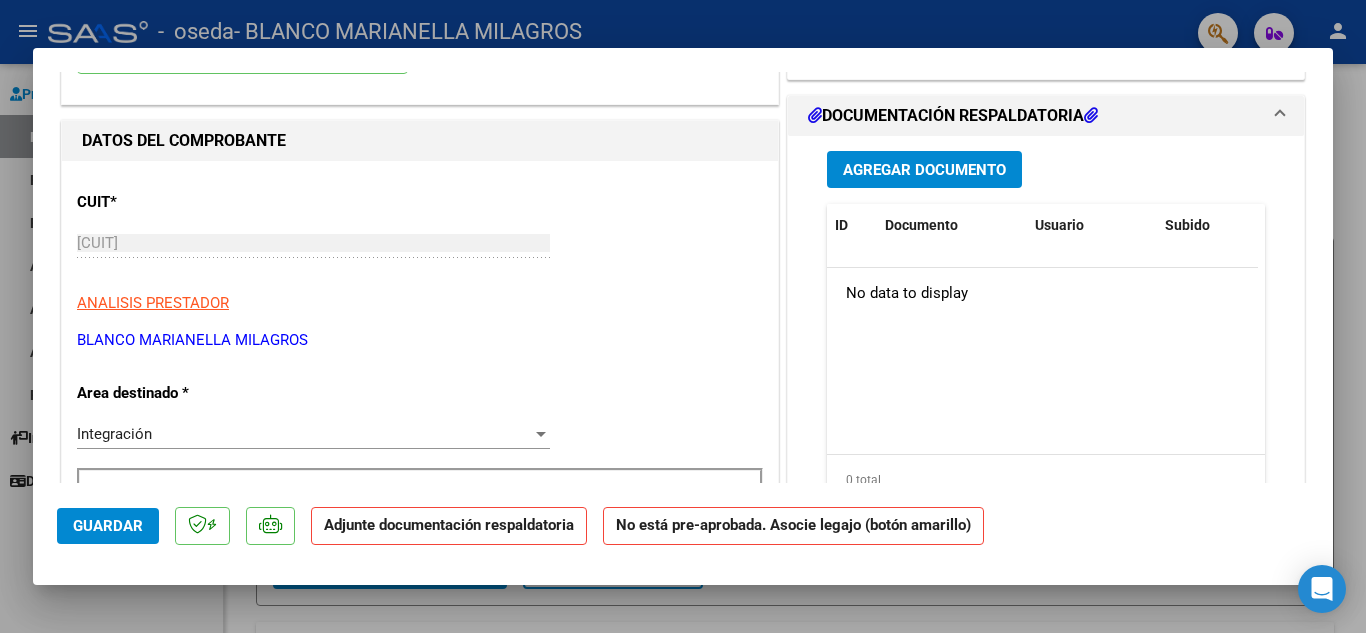 click at bounding box center (1091, 115) 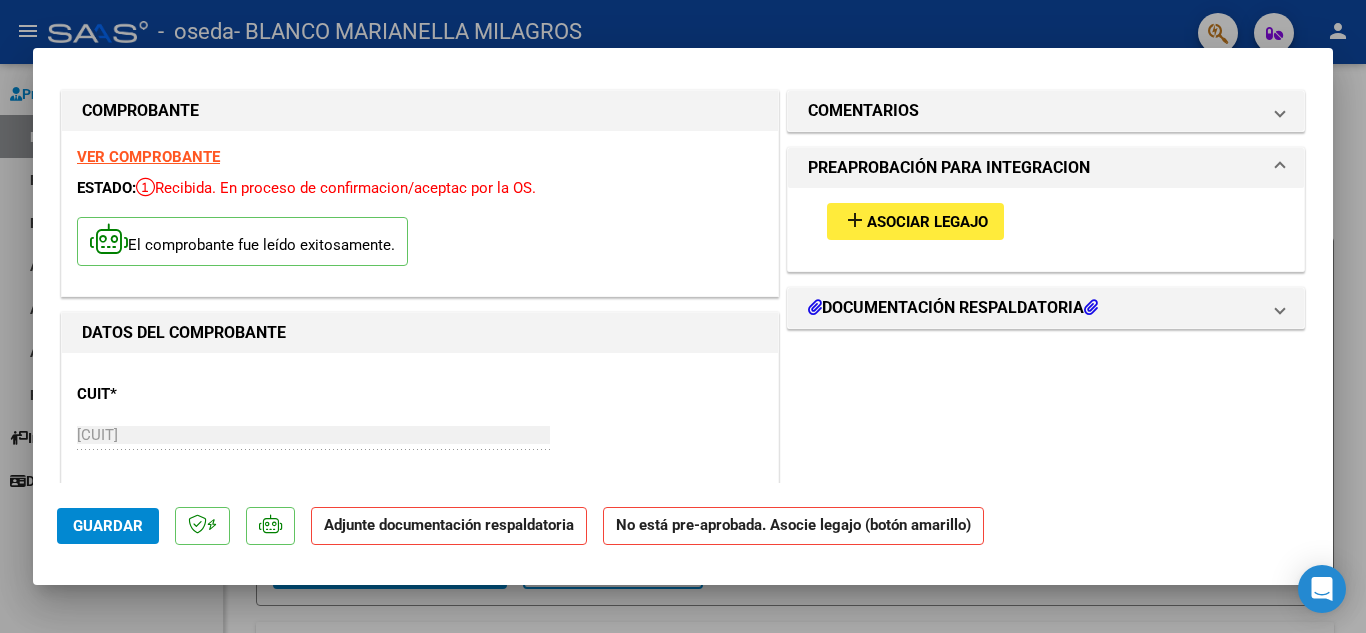 scroll, scrollTop: 0, scrollLeft: 0, axis: both 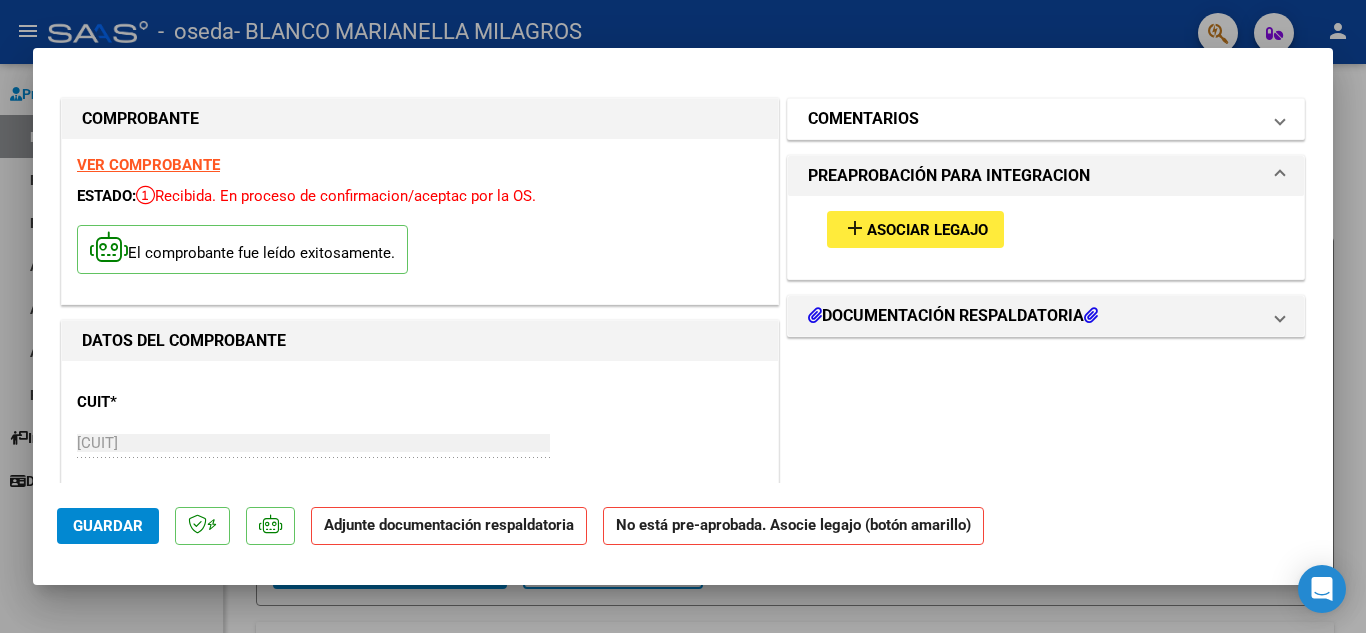 click on "COMENTARIOS" at bounding box center (1034, 119) 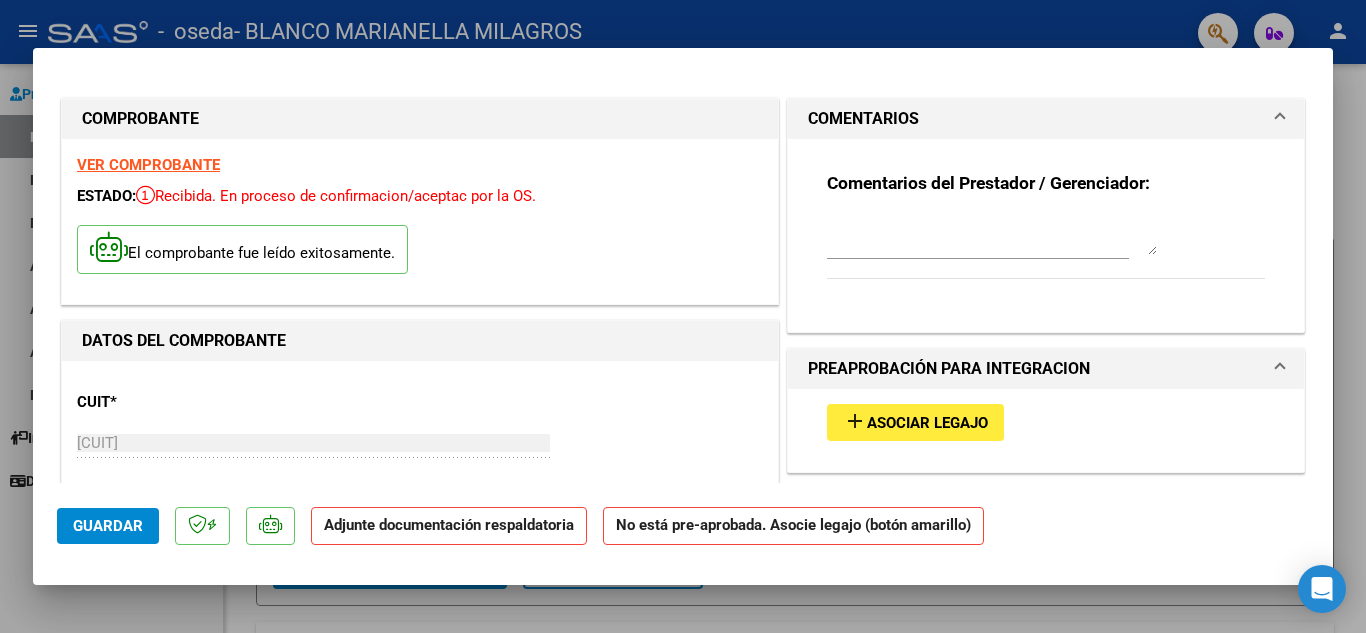 click on "COMENTARIOS" at bounding box center (1034, 119) 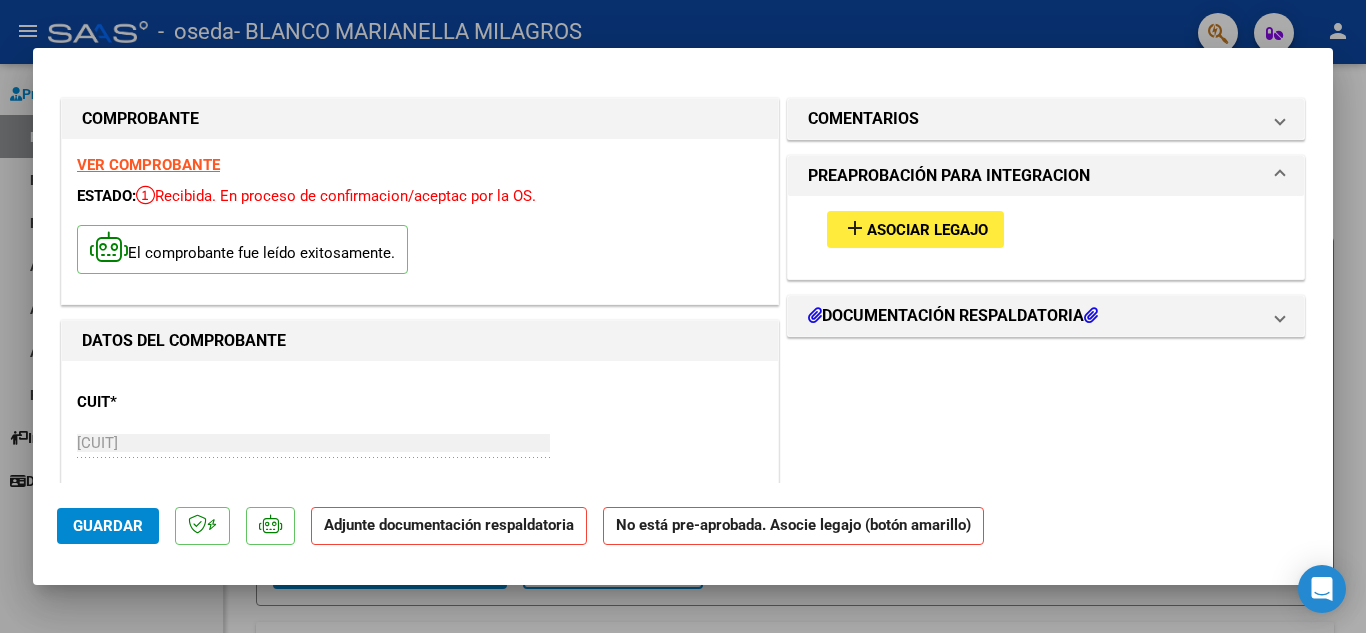 click on "PREAPROBACIÓN PARA INTEGRACION" at bounding box center (949, 176) 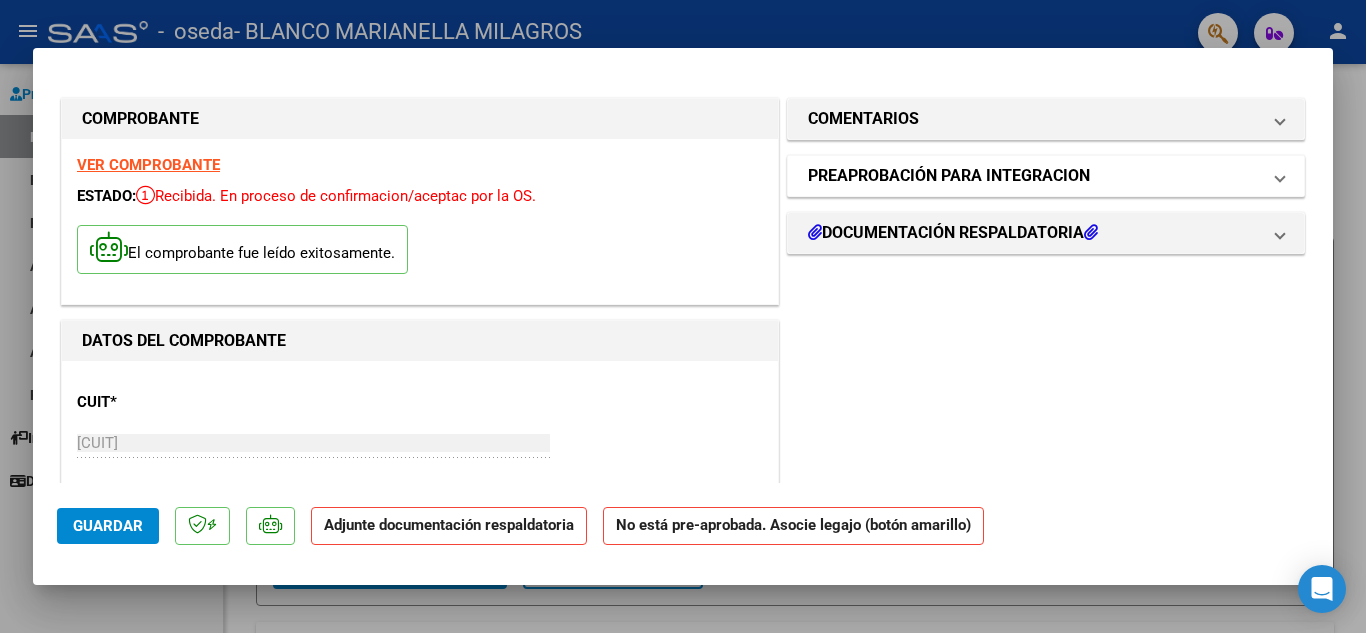 click on "PREAPROBACIÓN PARA INTEGRACION" at bounding box center [949, 176] 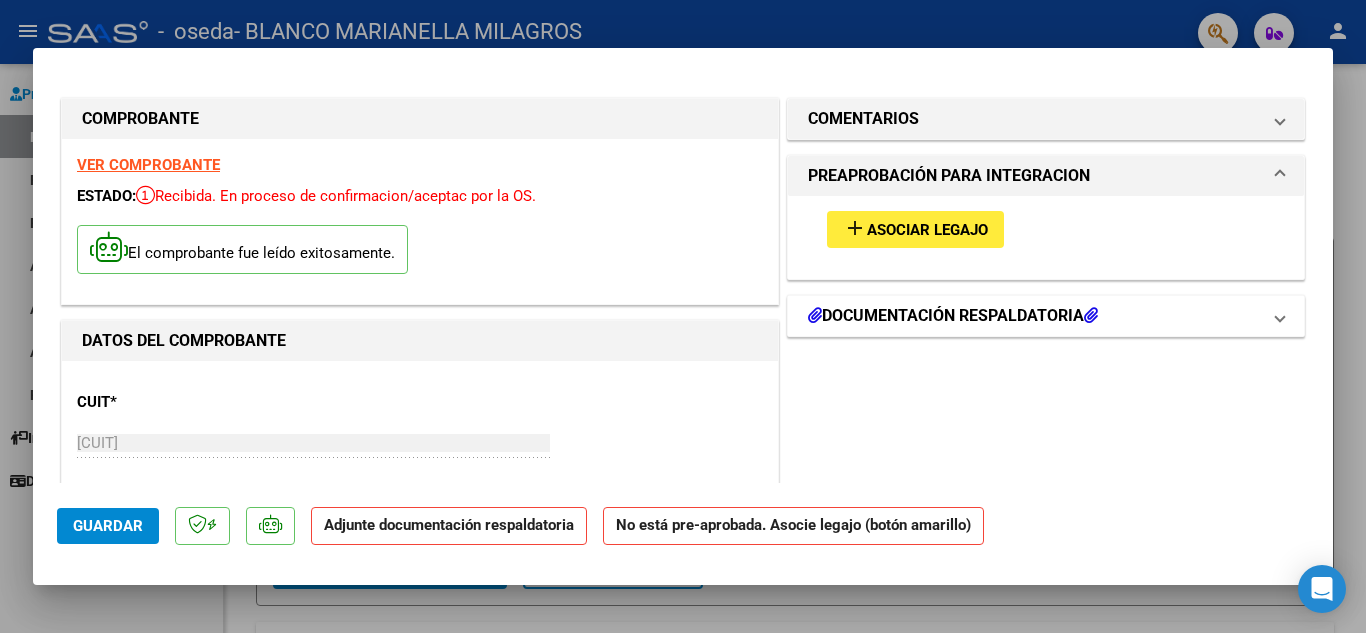 click on "DOCUMENTACIÓN RESPALDATORIA" at bounding box center [1034, 316] 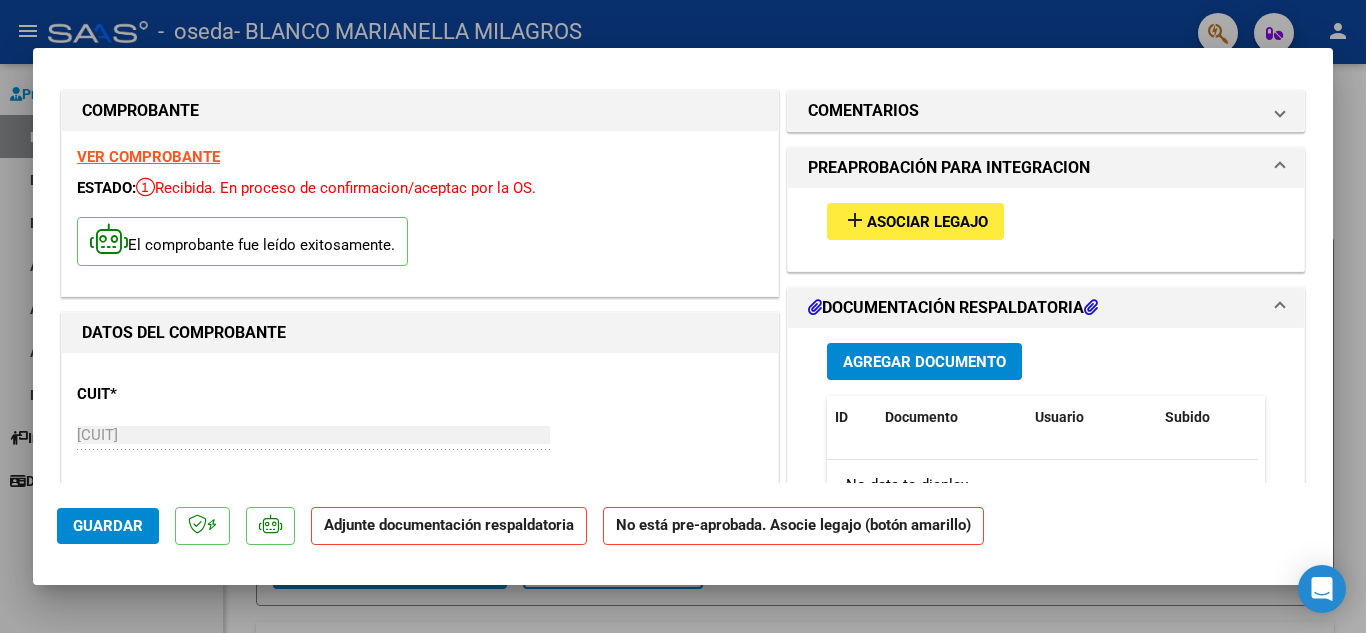 scroll, scrollTop: 0, scrollLeft: 0, axis: both 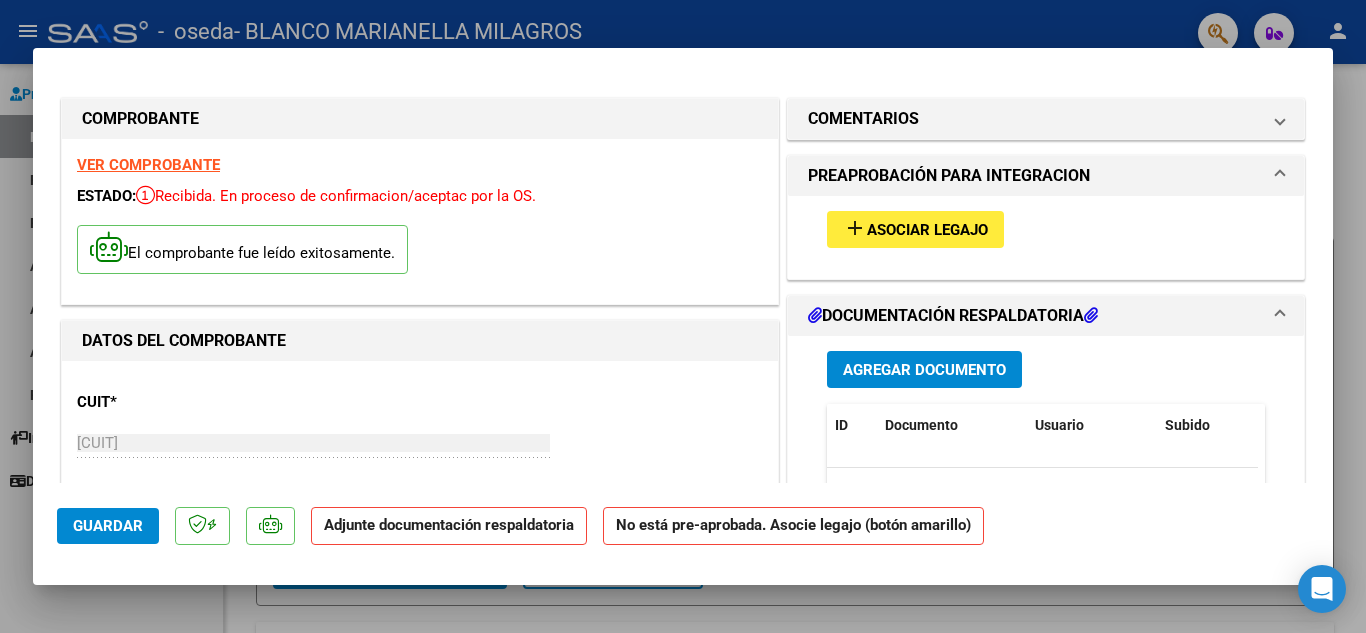 click on "Asociar Legajo" at bounding box center (927, 230) 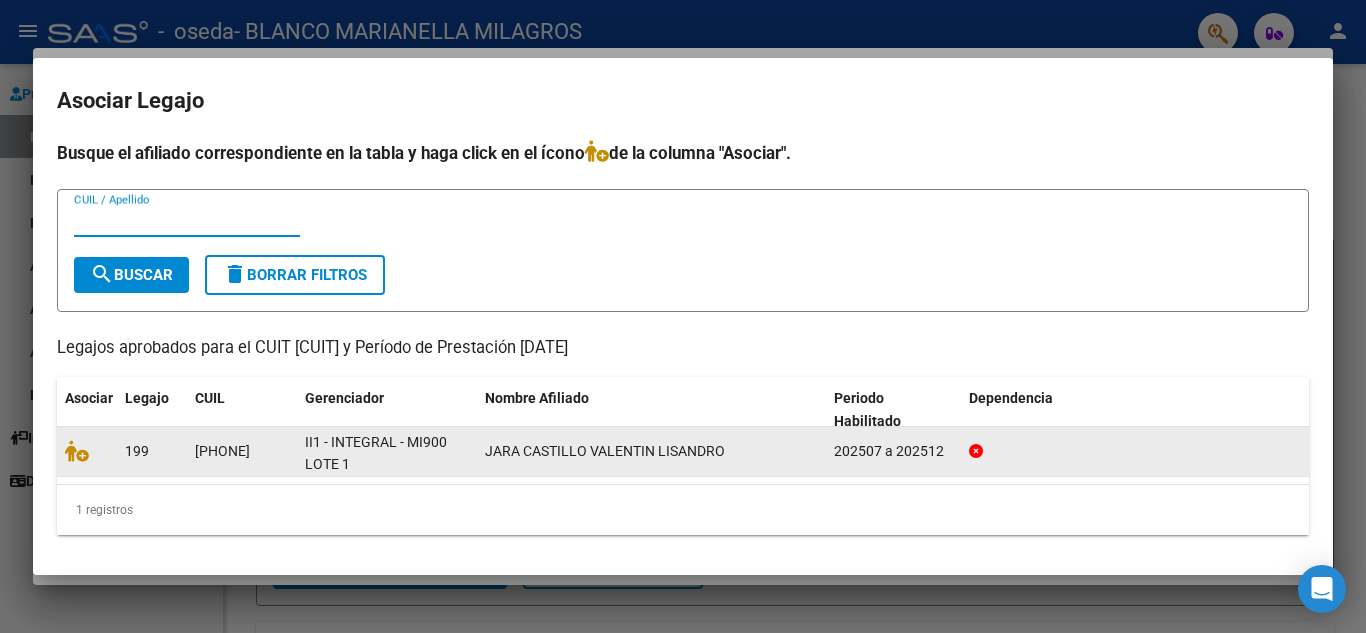 click on "II1 - INTEGRAL - MI900 LOTE 1" 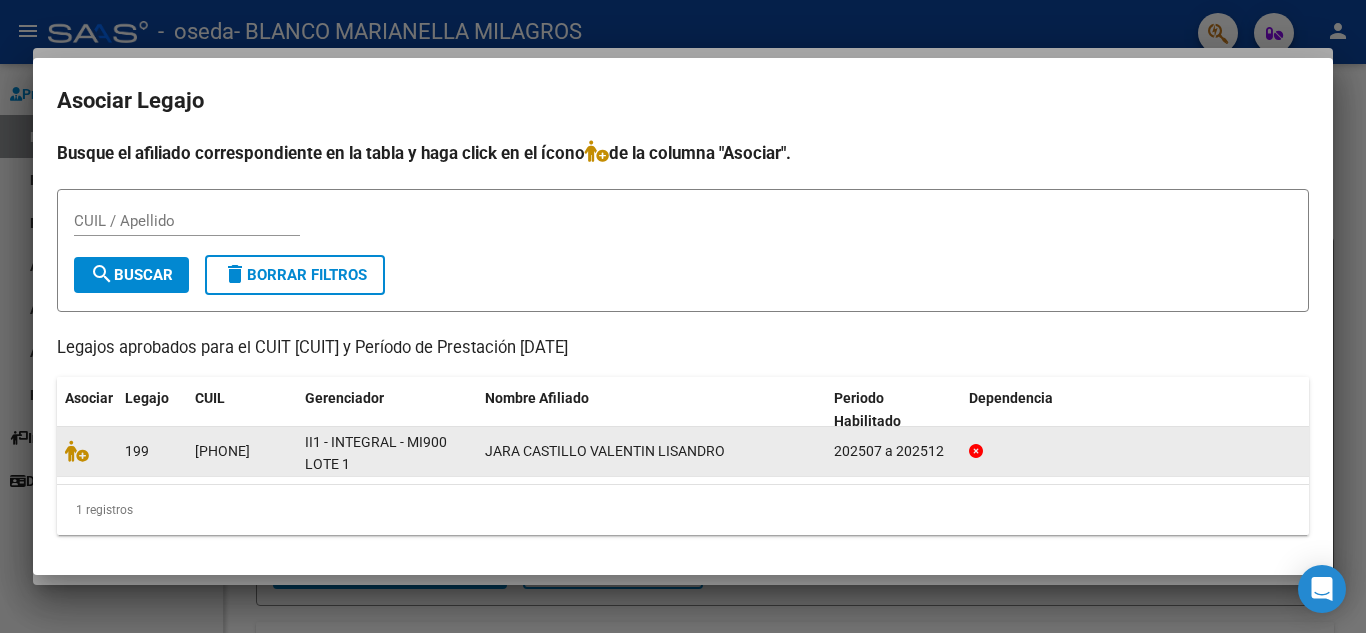 click on "[PHONE]" 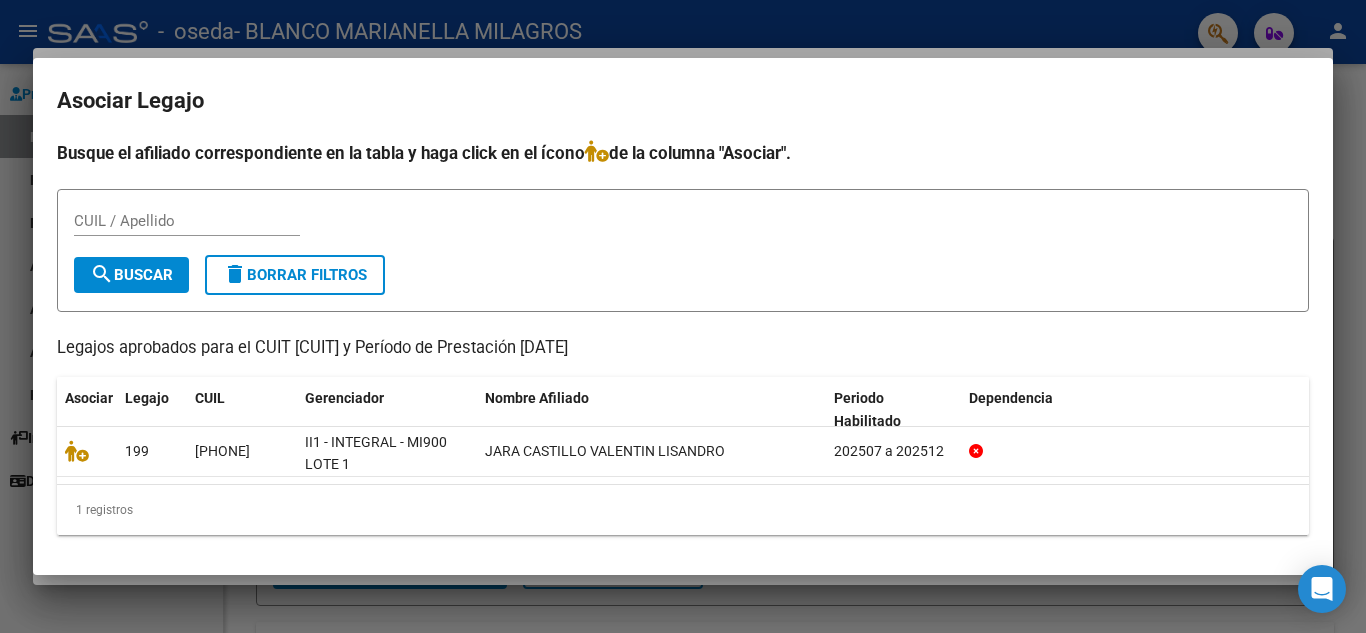 click on "CUIL / Apellido" at bounding box center (187, 221) 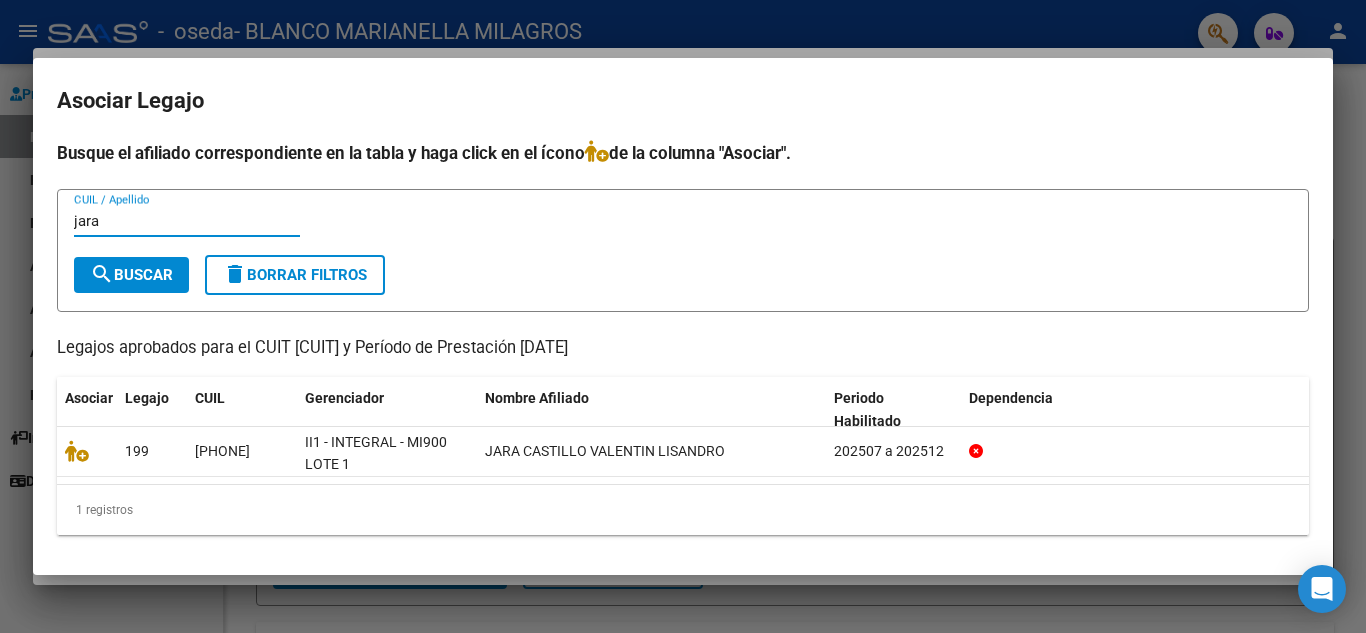 type on "jara" 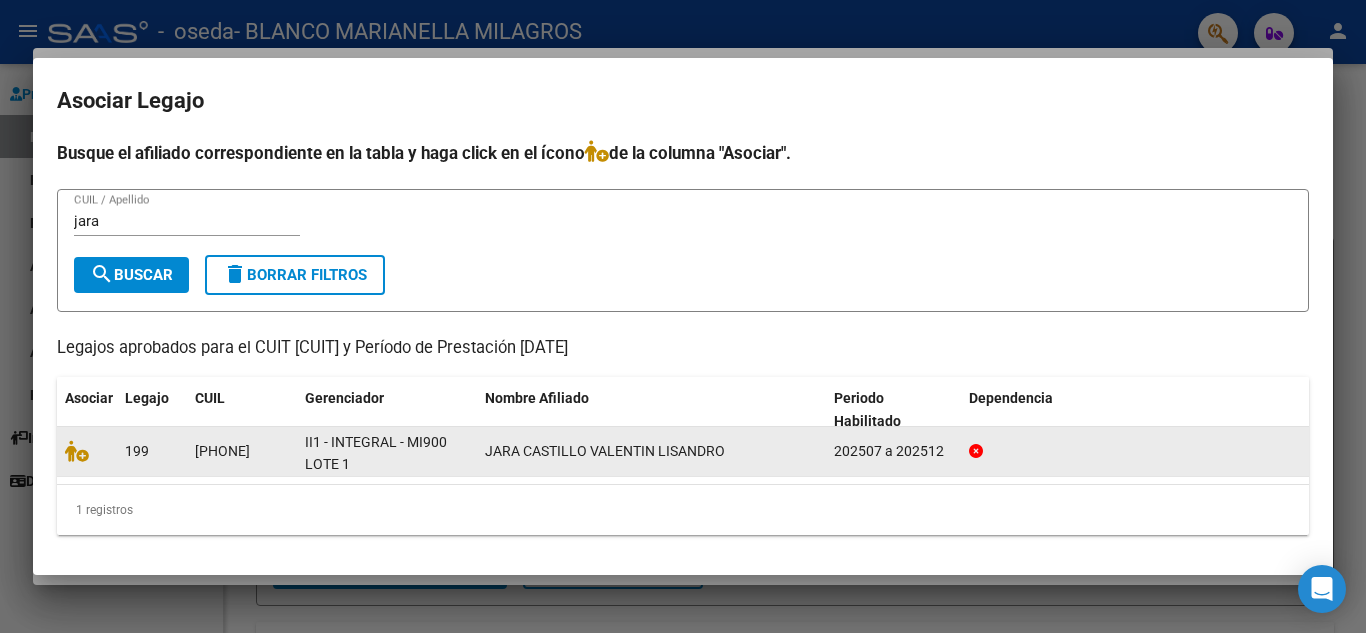 click on "199" 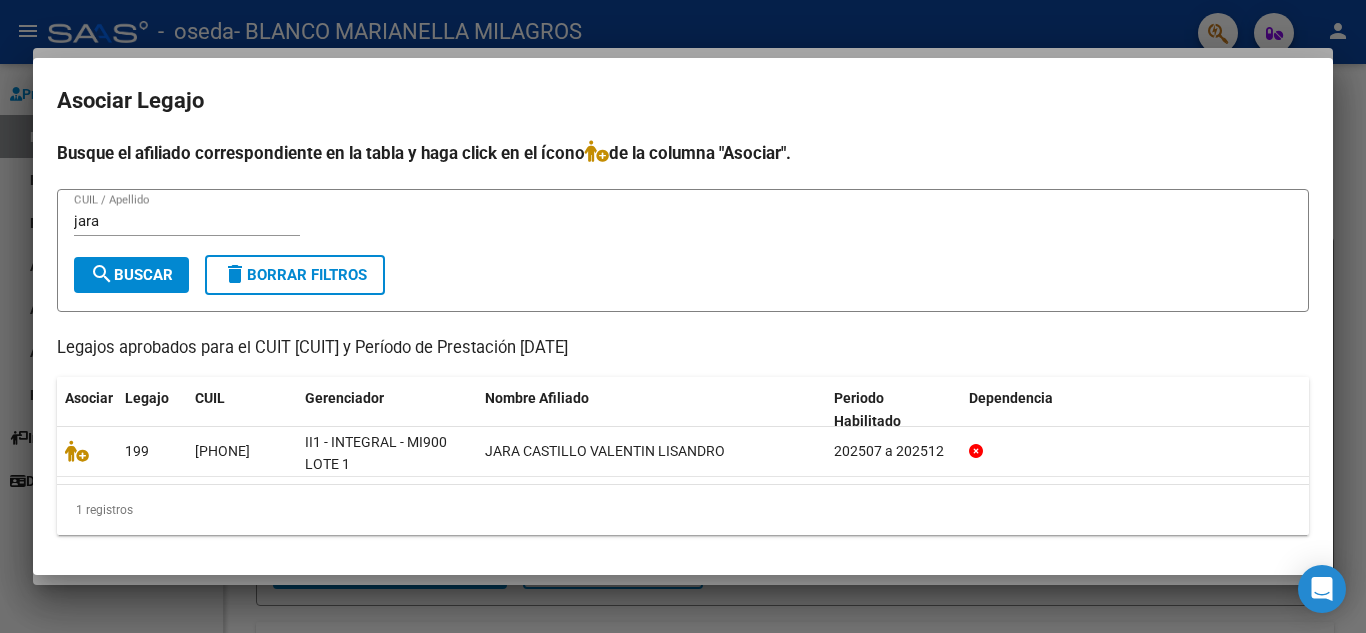 click on "1 registros" 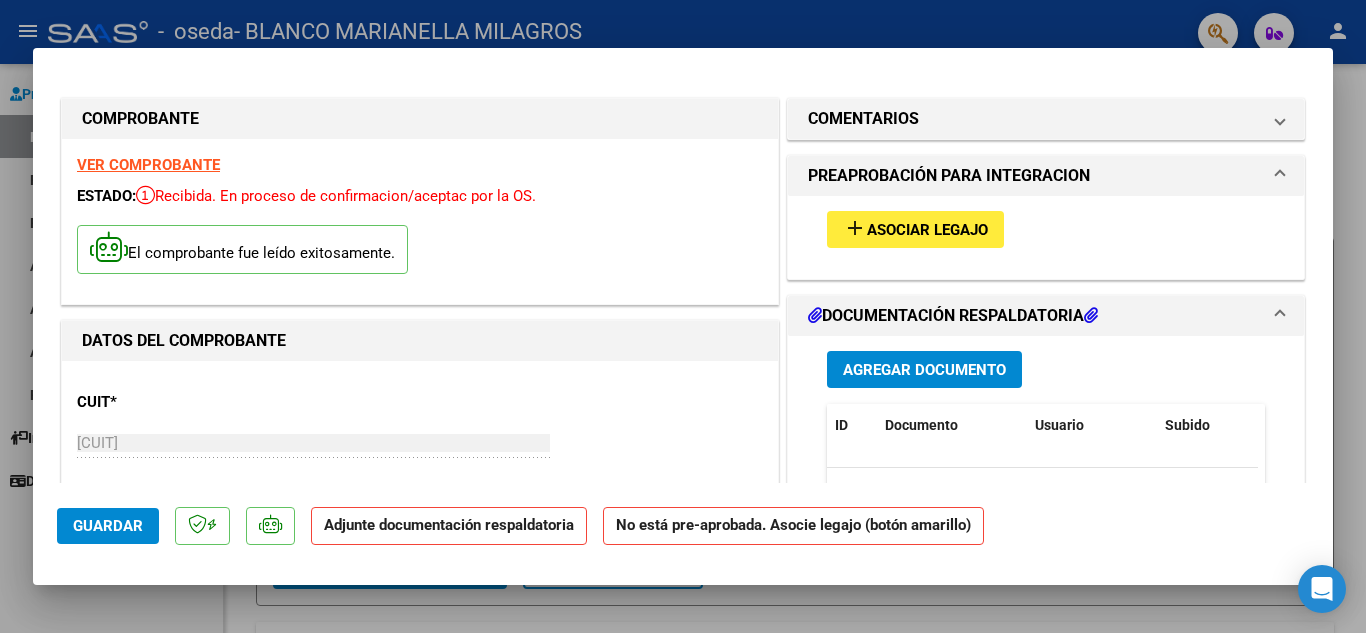 click on "Asociar Legajo" at bounding box center [927, 230] 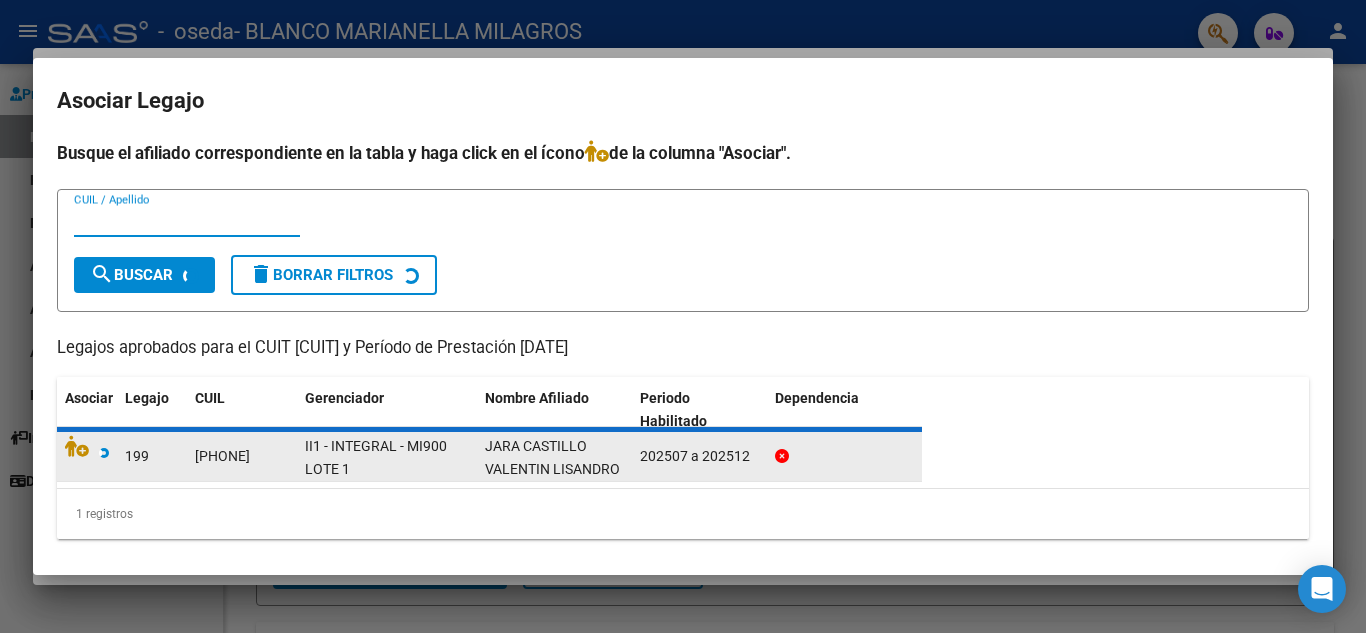 click on "II1 - INTEGRAL - MI900 LOTE 1" 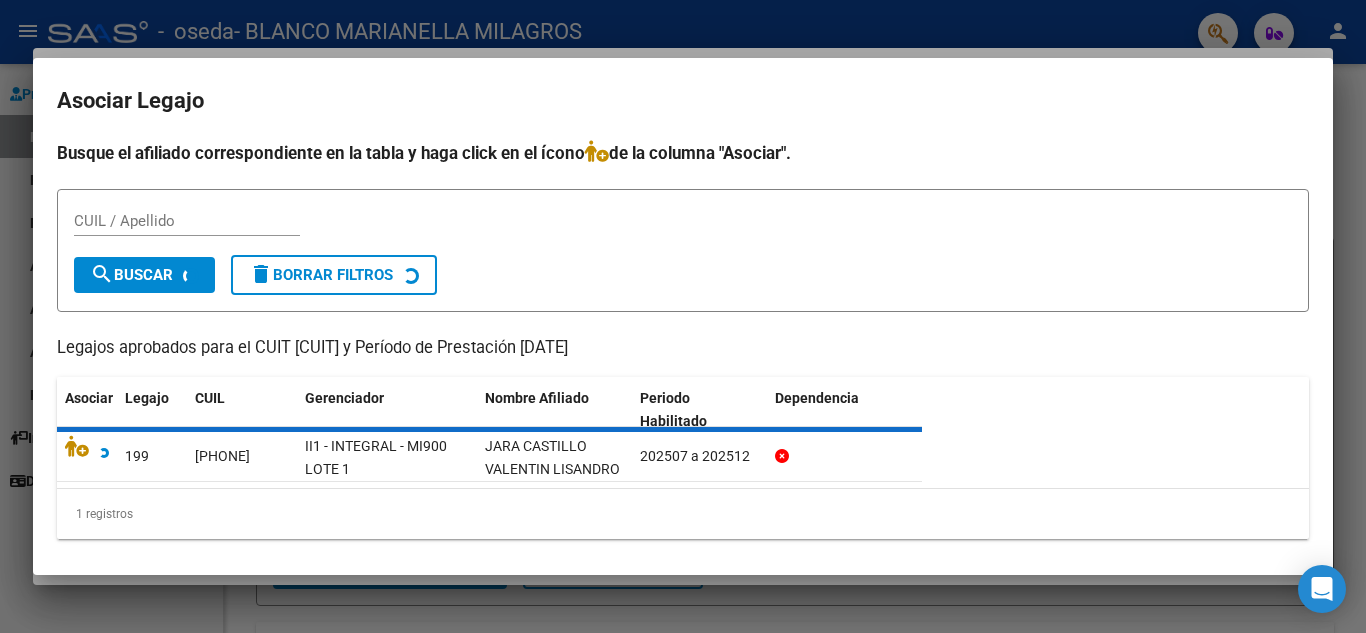 click at bounding box center (683, 316) 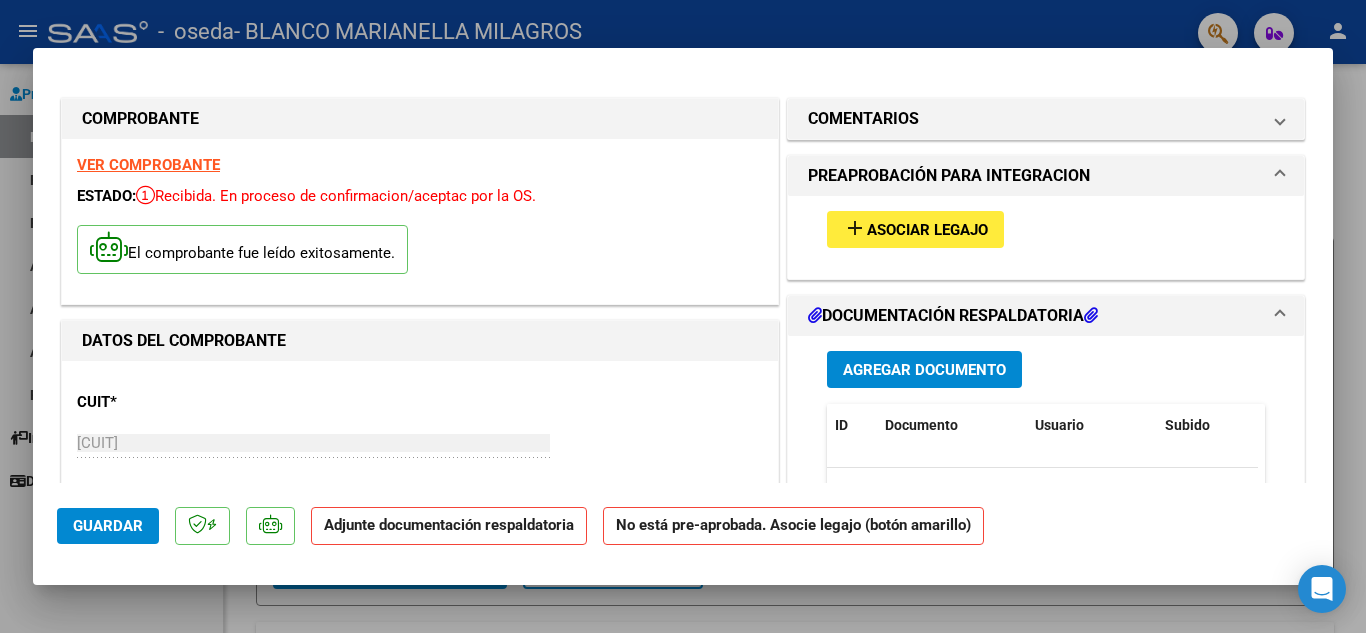 click on "Agregar Documento" at bounding box center (924, 370) 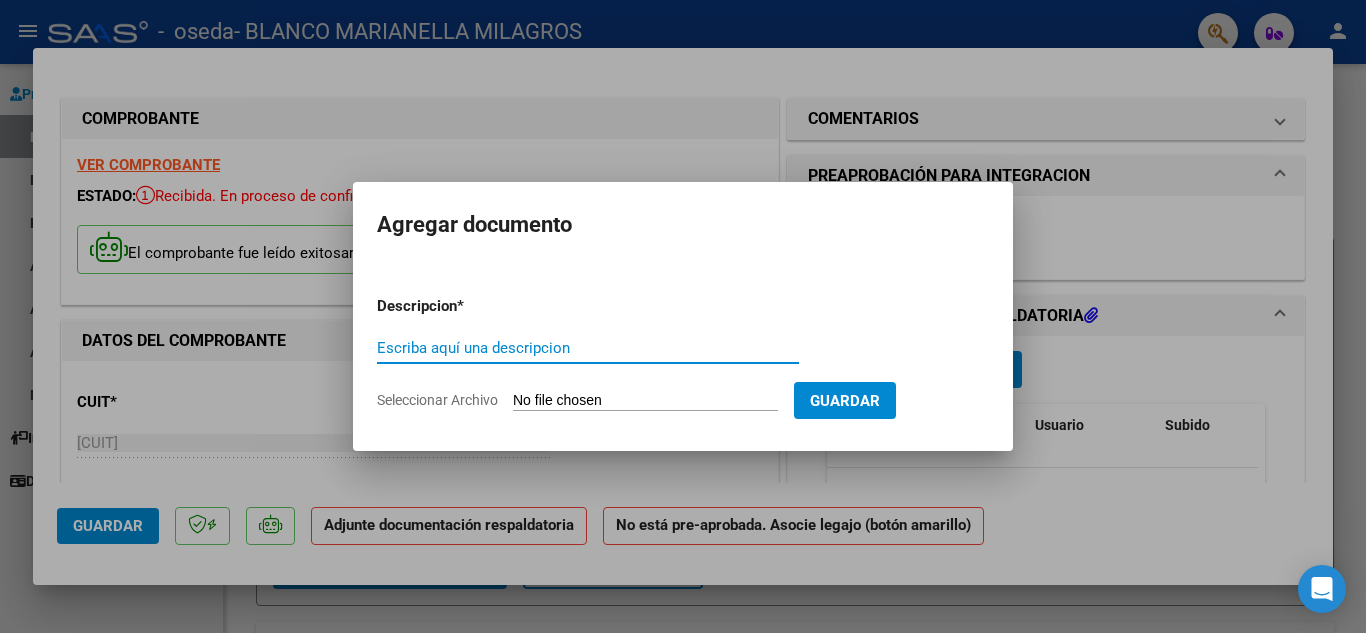 click on "Escriba aquí una descripcion" at bounding box center (588, 348) 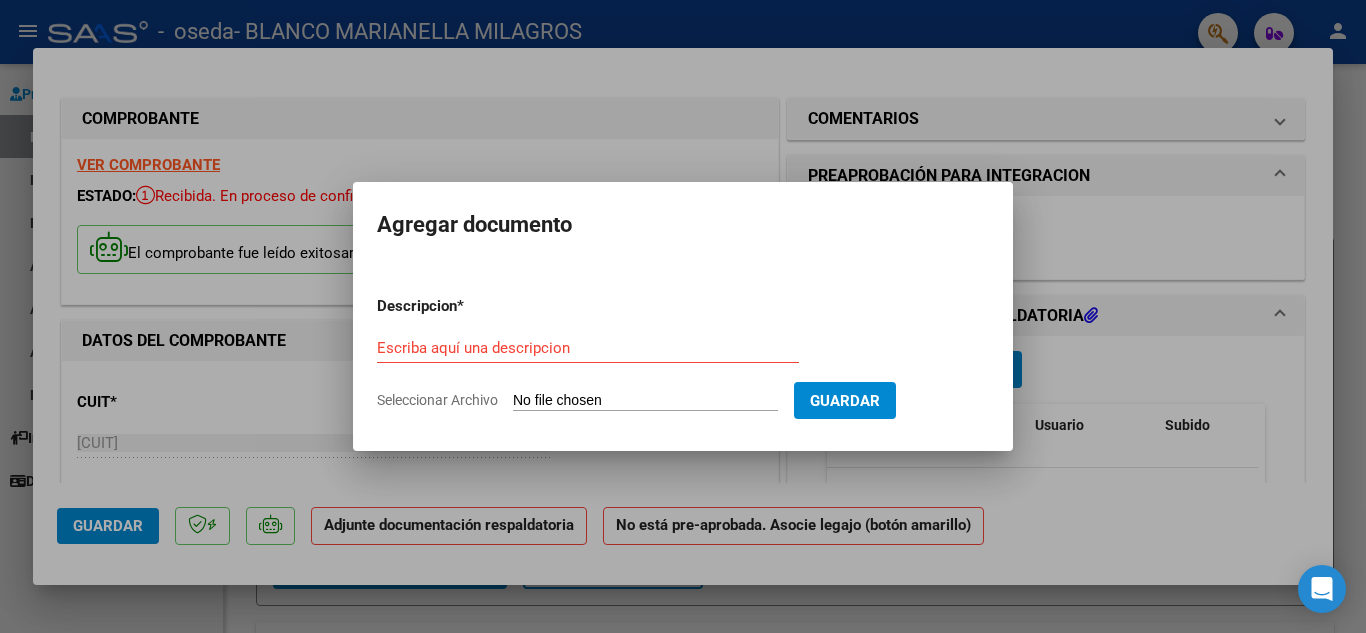 type on "C:\fakepath\PLANILLA DE ASISTENCIA.jpg" 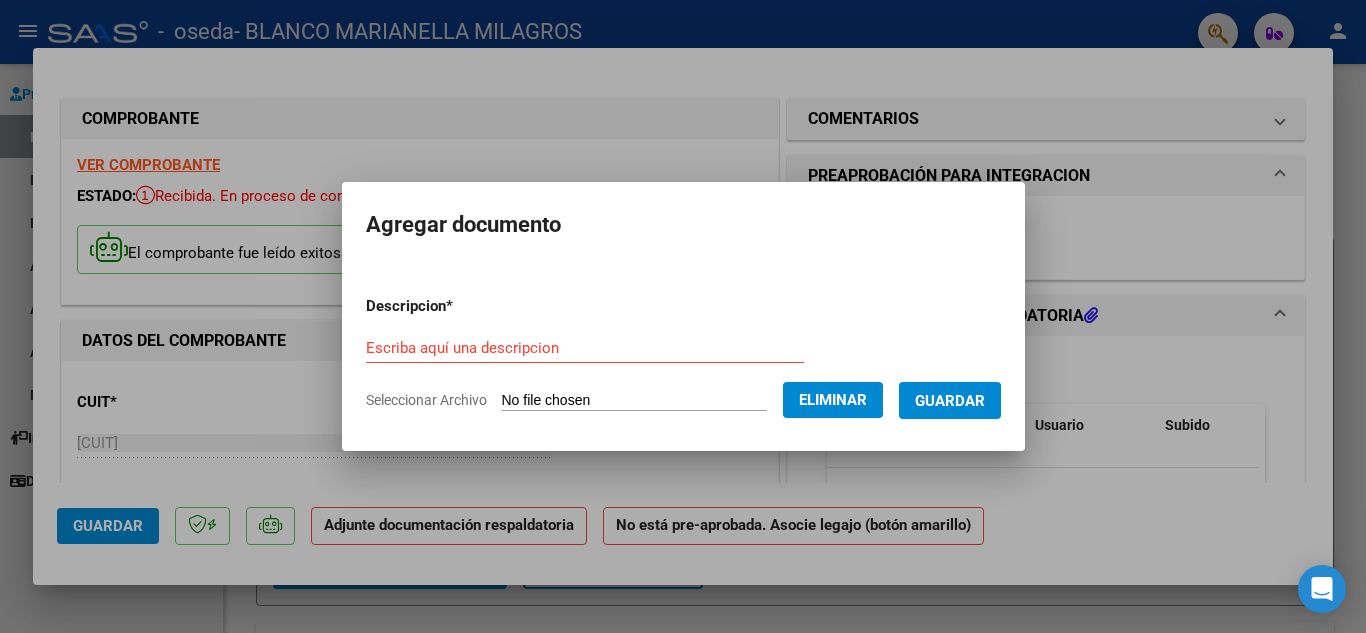 click on "Escriba aquí una descripcion" at bounding box center (585, 348) 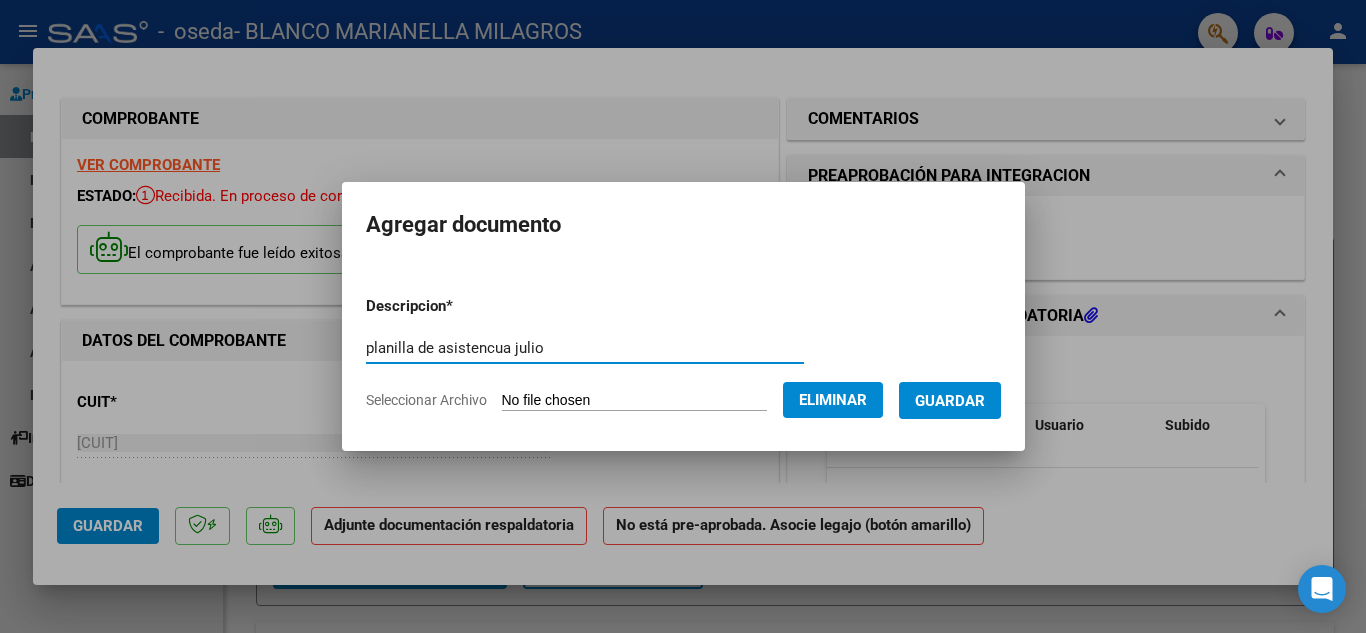 type on "planilla de asistencua julio" 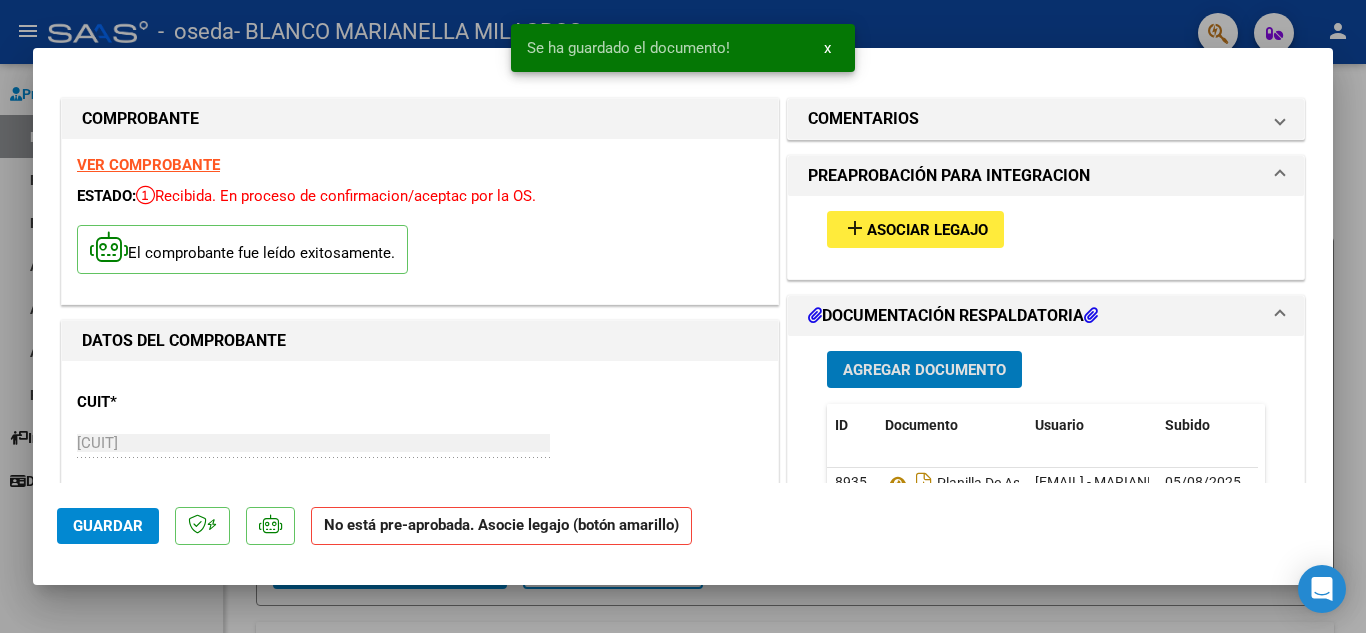 click on "Agregar Documento" at bounding box center (924, 370) 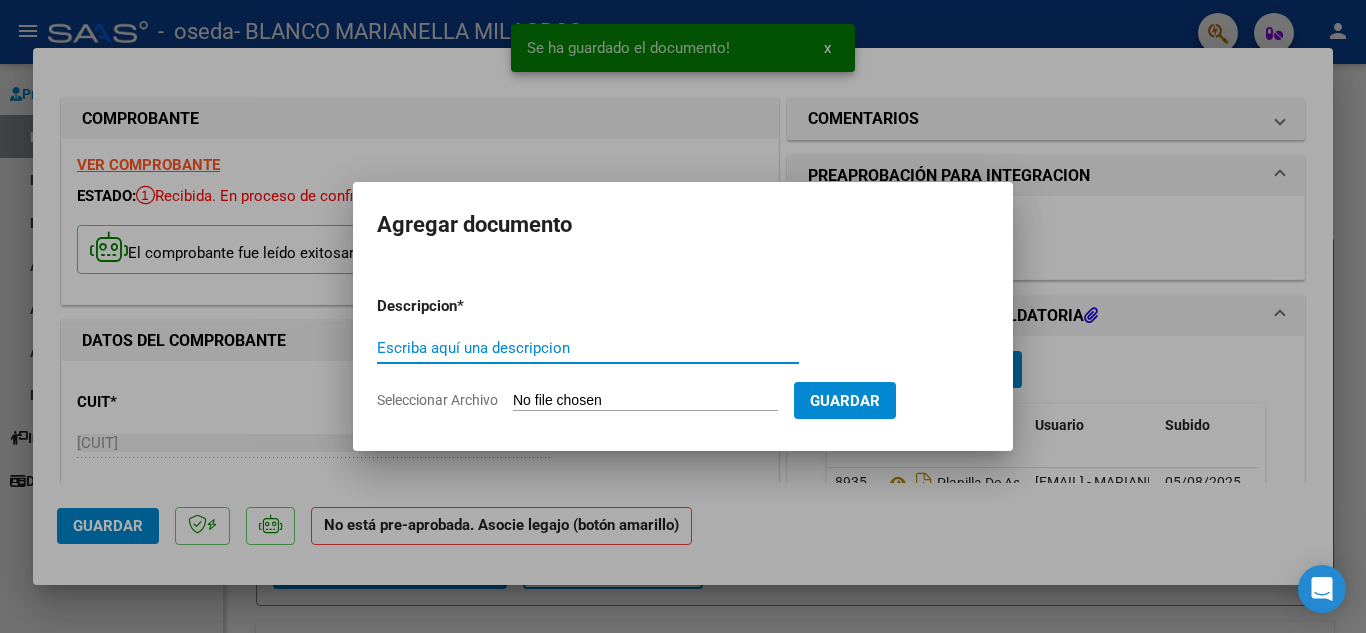 click on "Seleccionar Archivo" at bounding box center (645, 401) 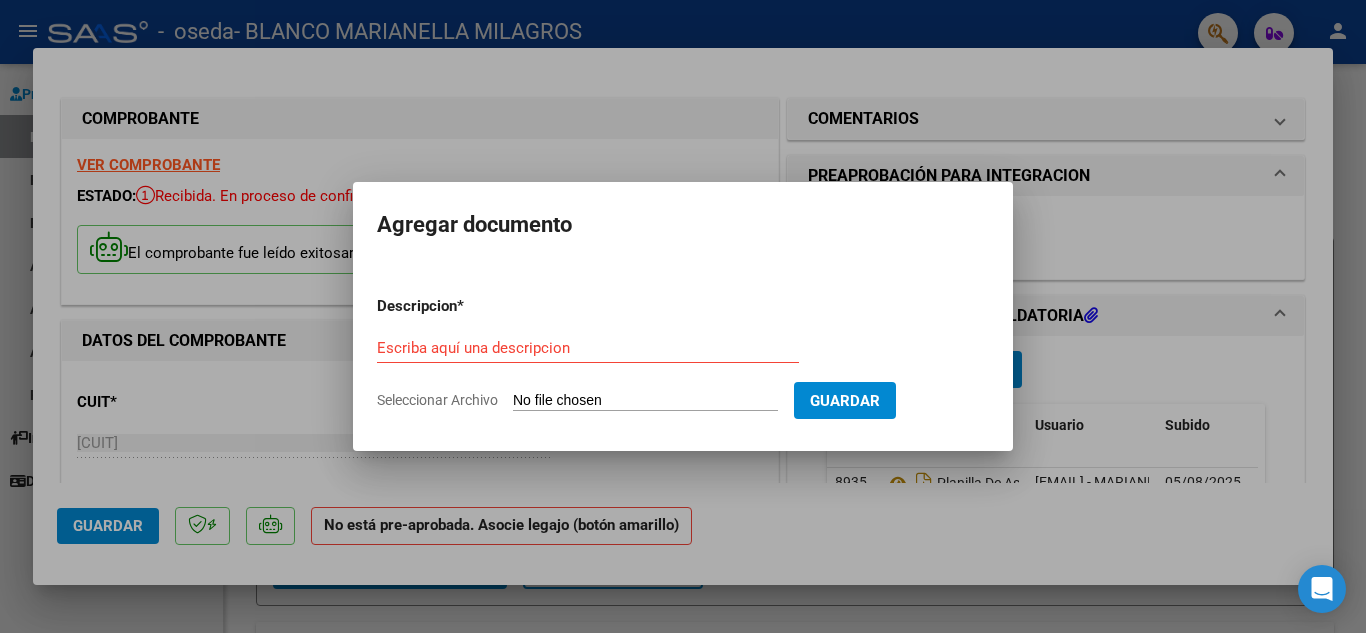 type on "C:\fakepath\JARA C VALENTIN - PSICO (1).pdf" 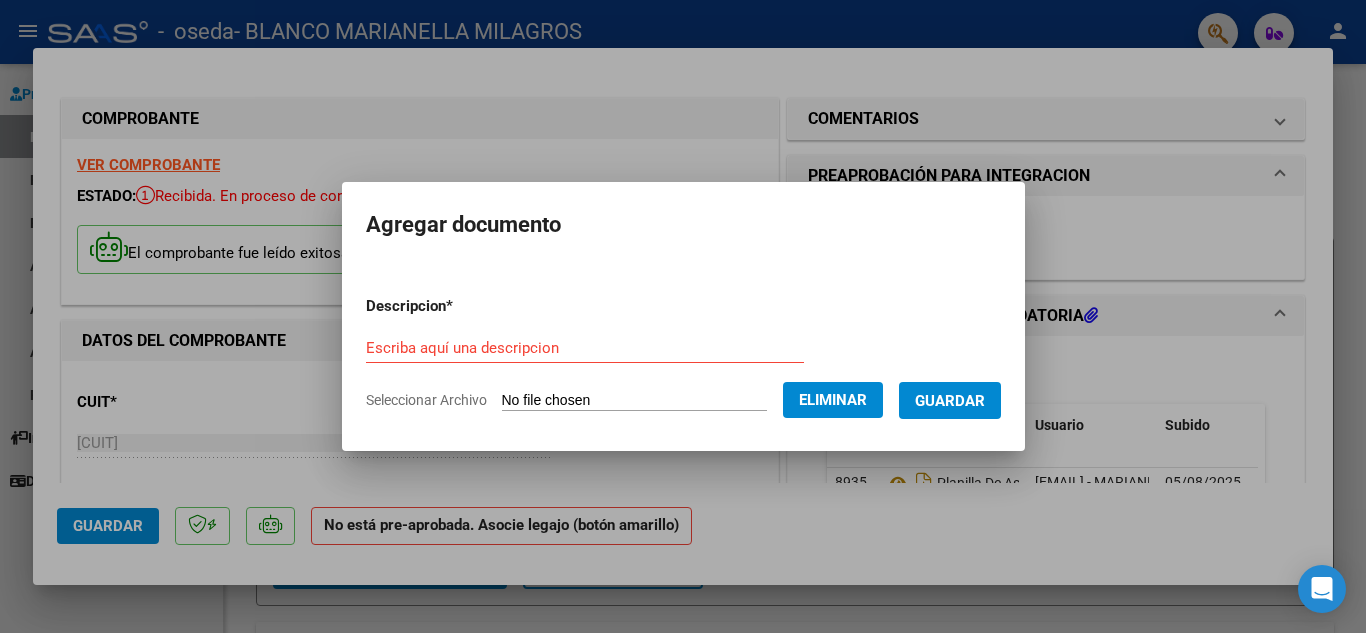 click on "Escriba aquí una descripcion" at bounding box center [585, 348] 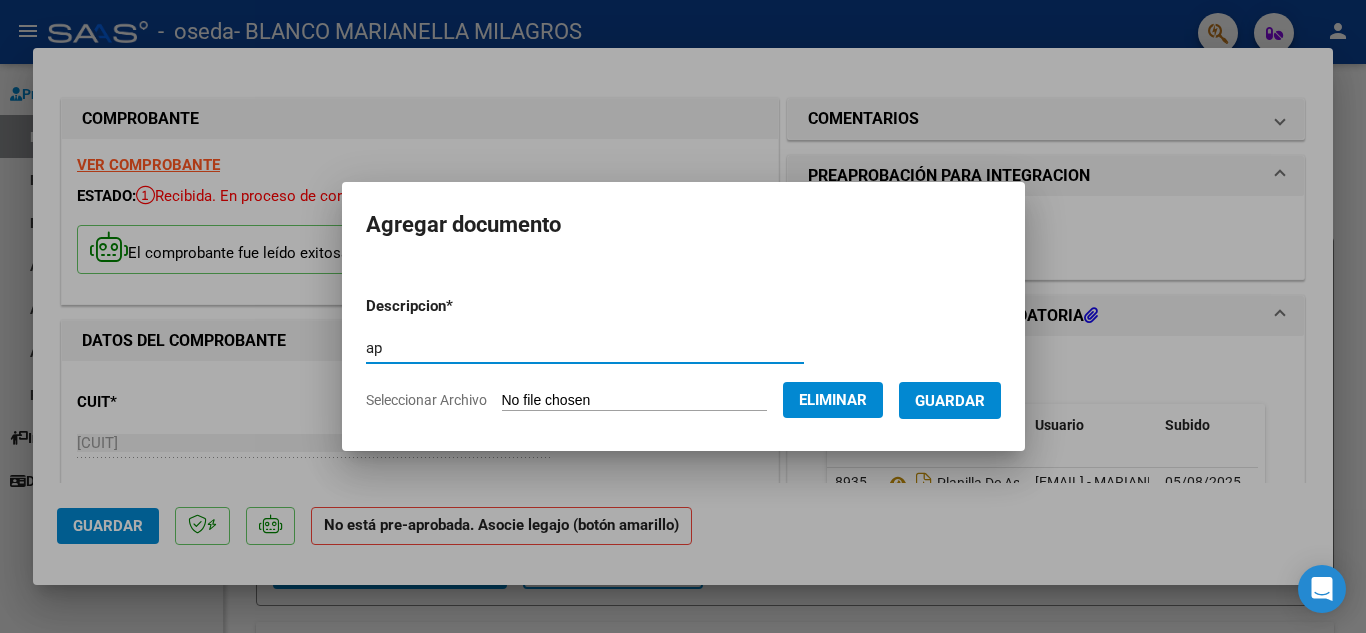 type on "a" 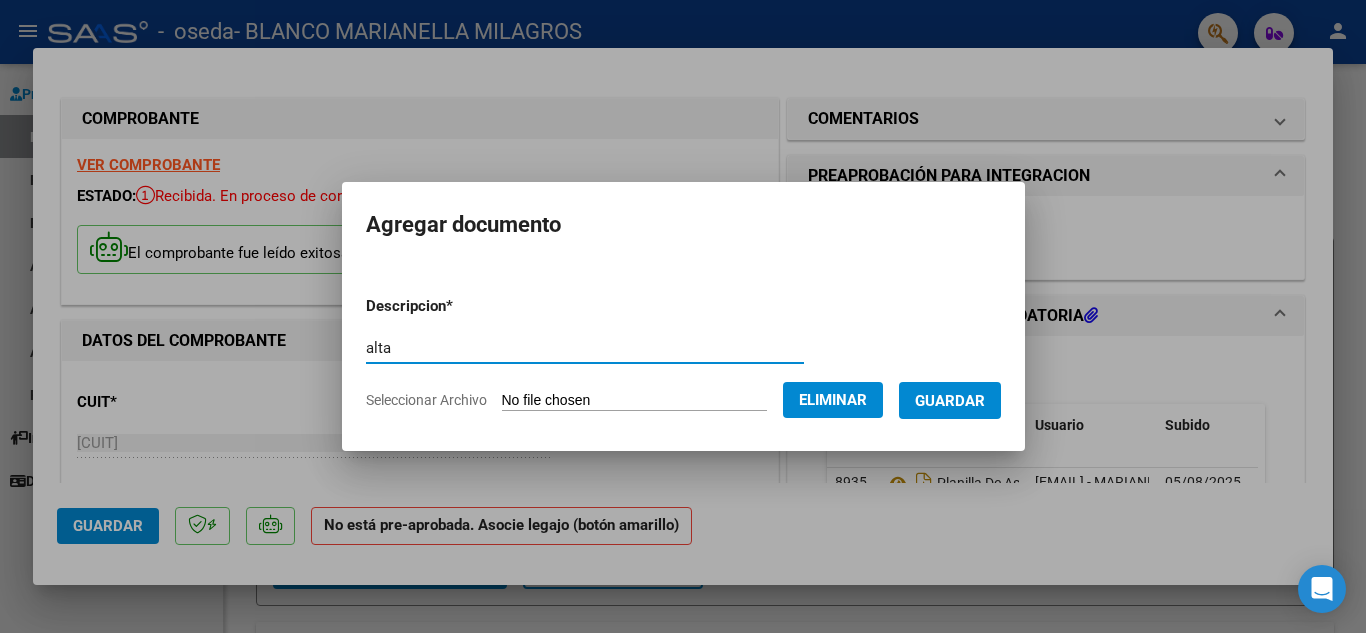 type on "alta" 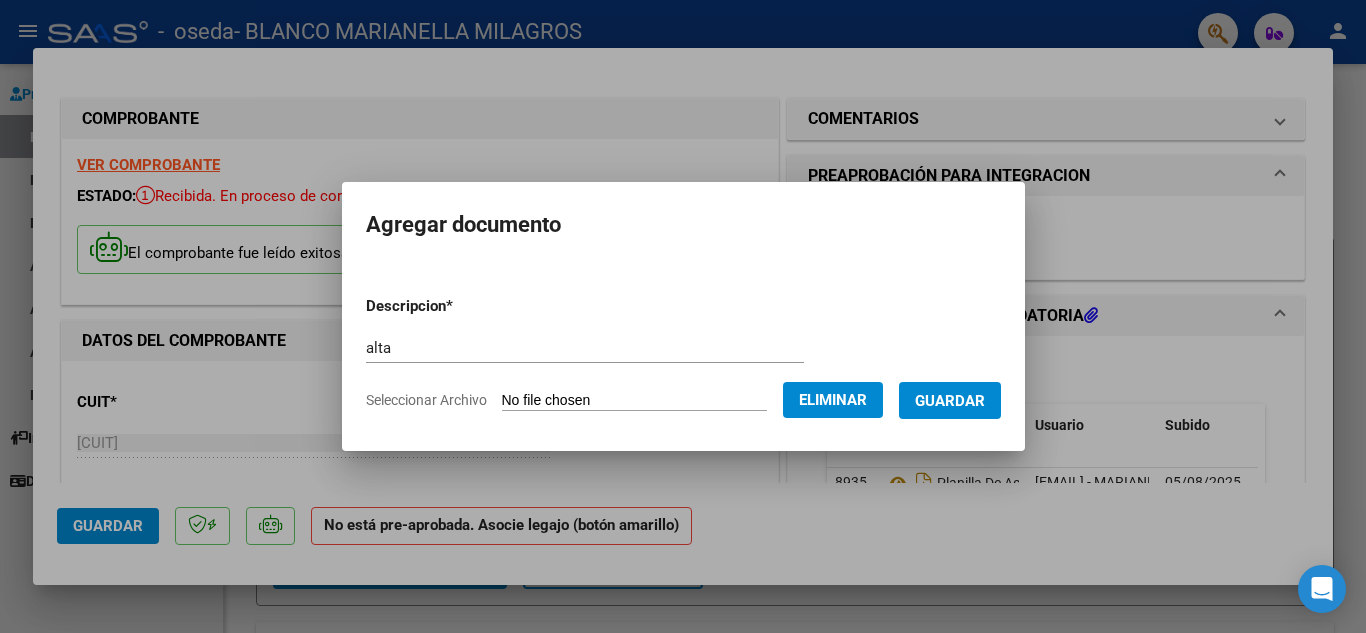 click on "Guardar" at bounding box center (950, 401) 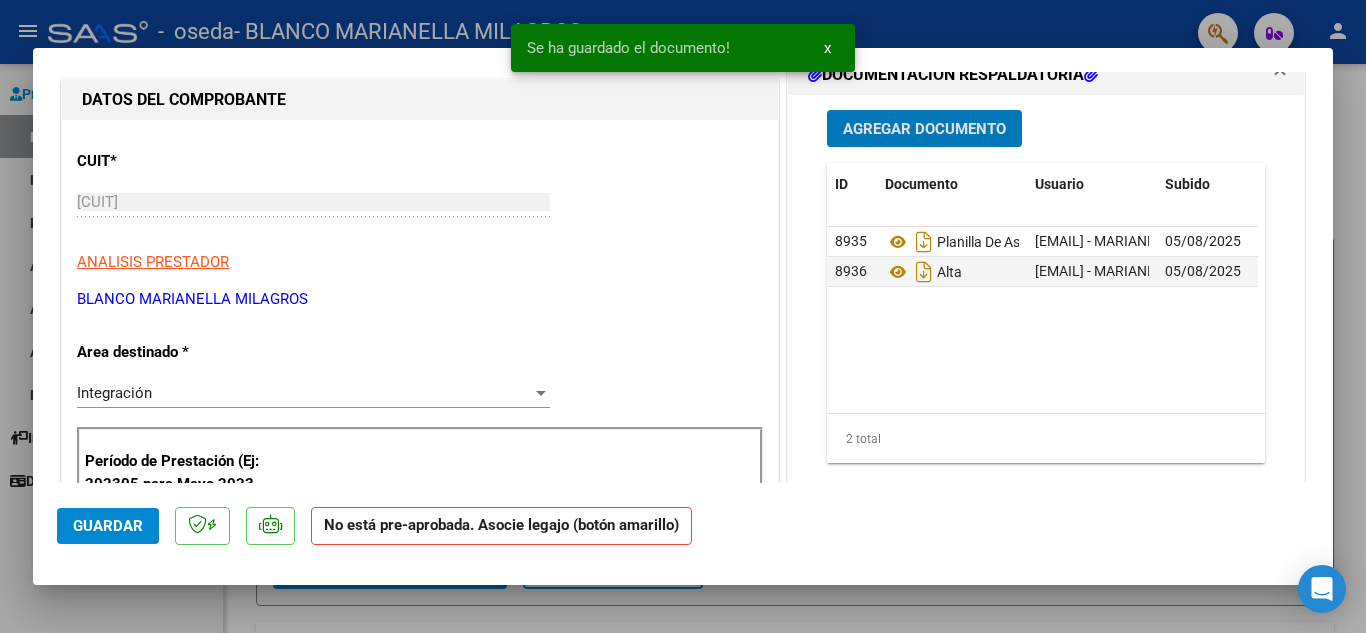 scroll, scrollTop: 200, scrollLeft: 0, axis: vertical 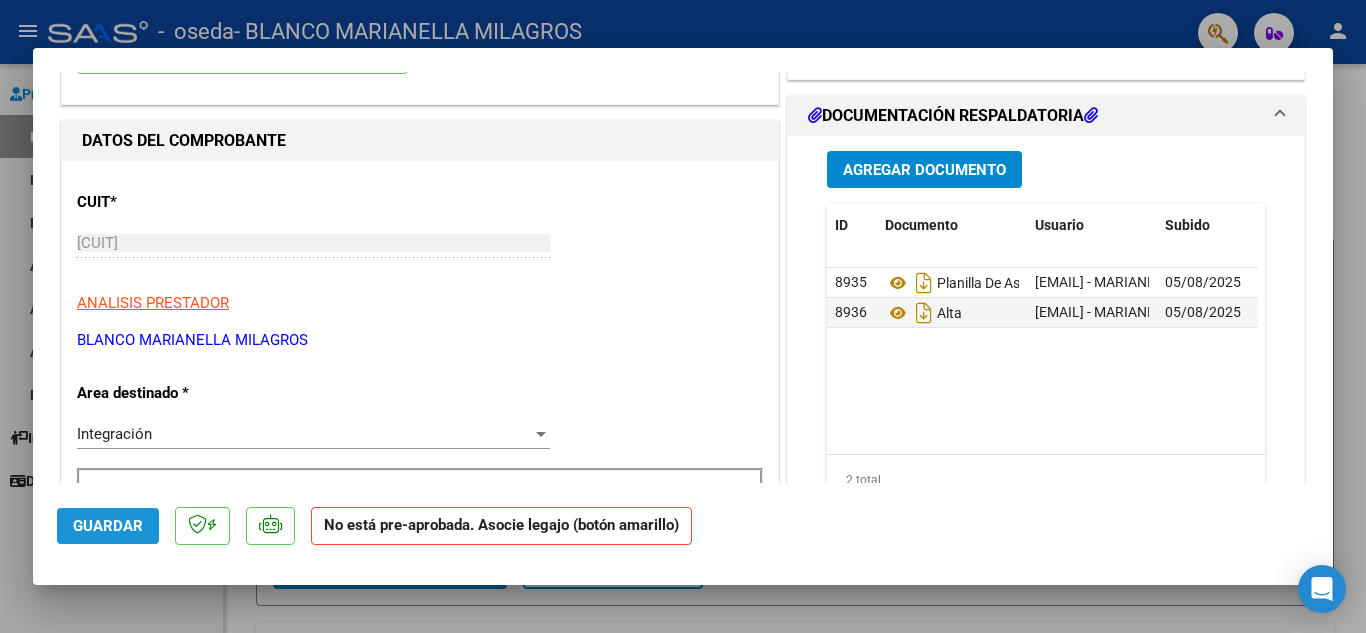 click on "Guardar" 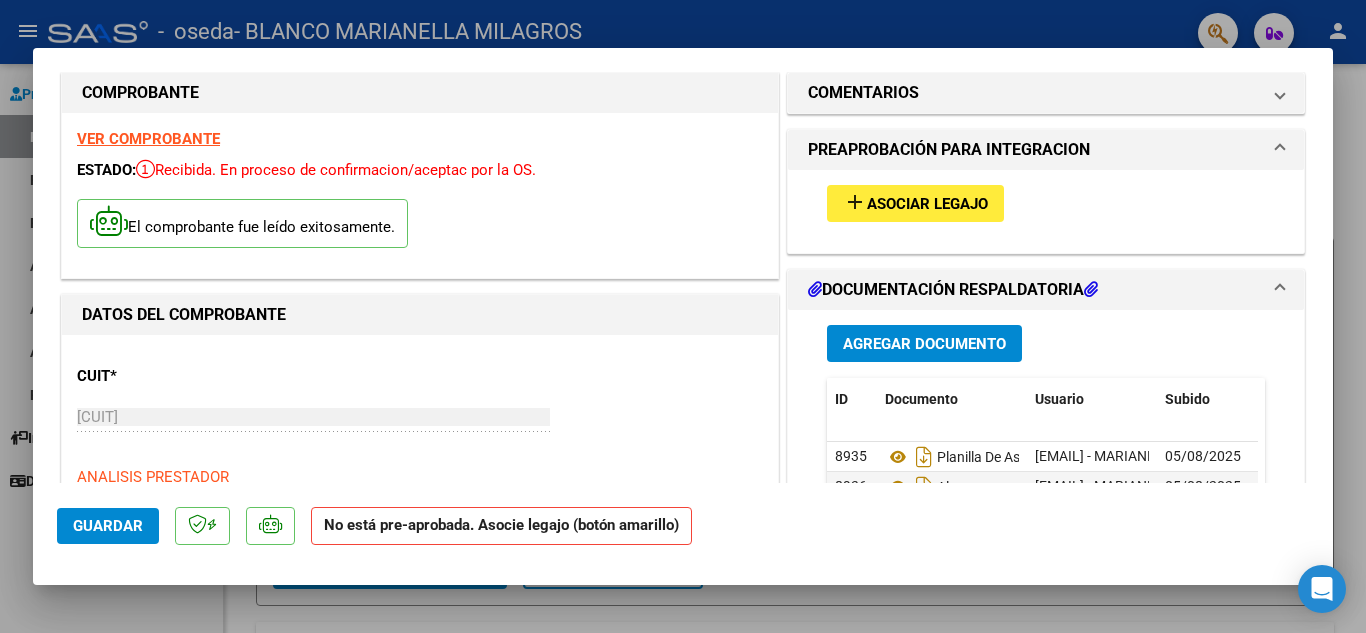 scroll, scrollTop: 0, scrollLeft: 0, axis: both 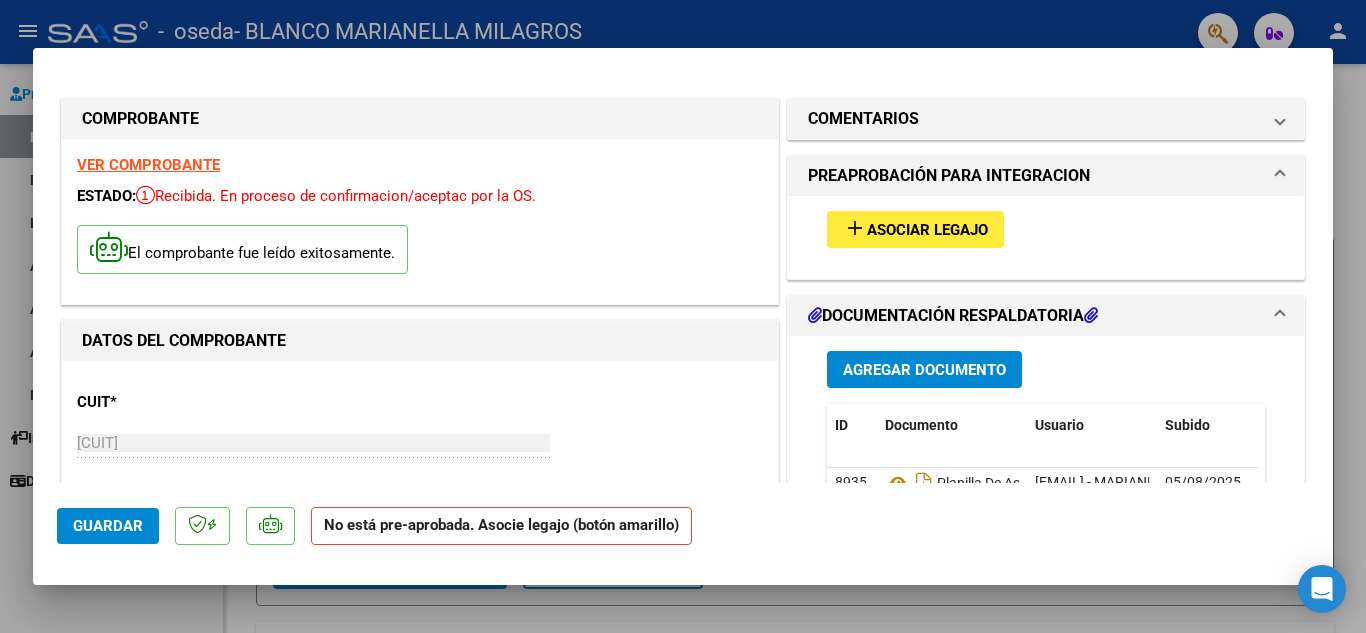click on "add Asociar Legajo" at bounding box center [915, 229] 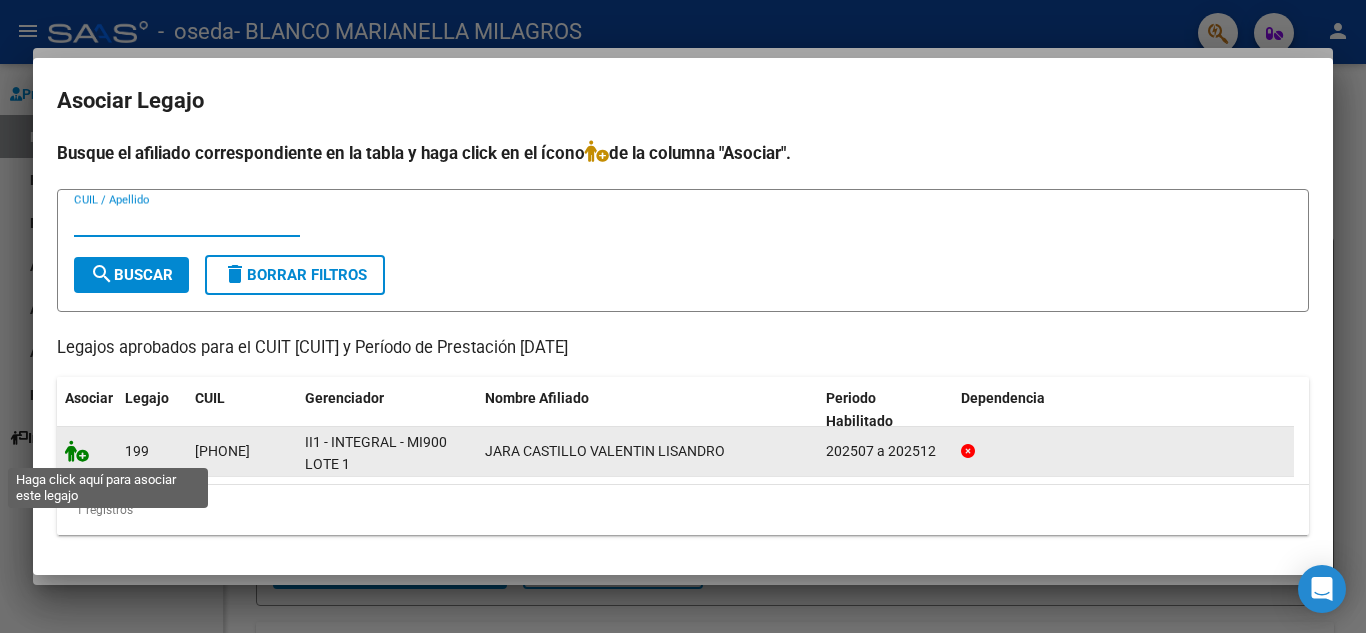click 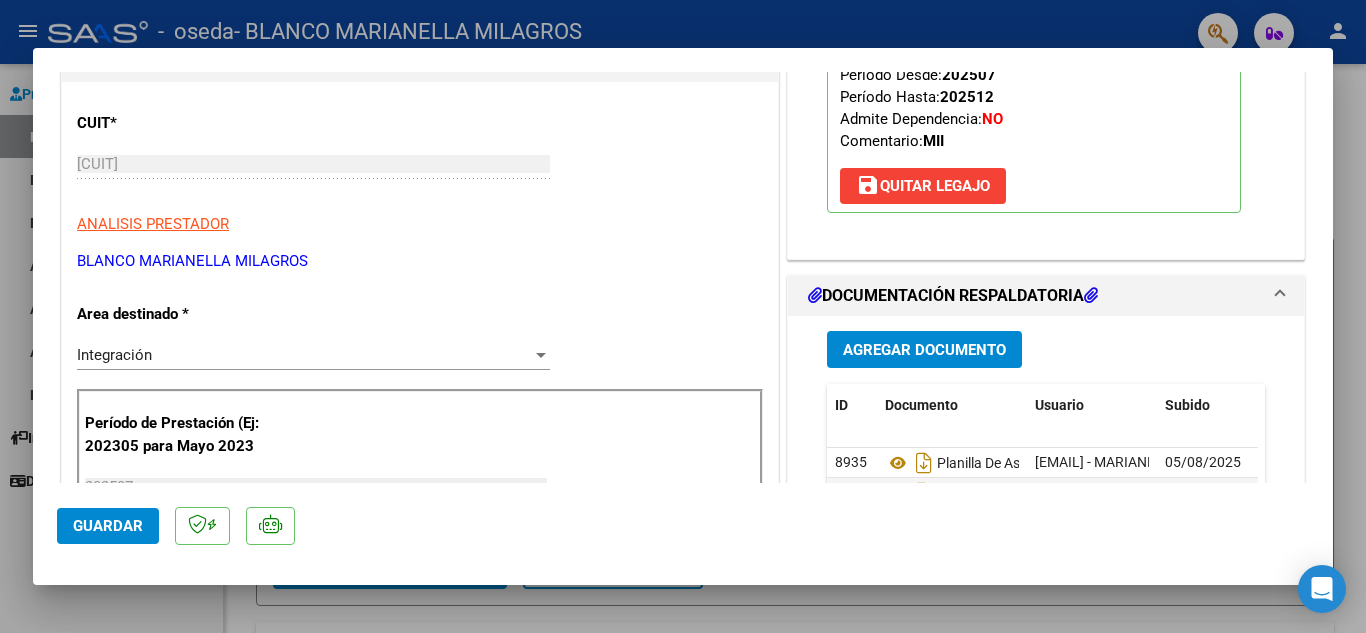 scroll, scrollTop: 0, scrollLeft: 0, axis: both 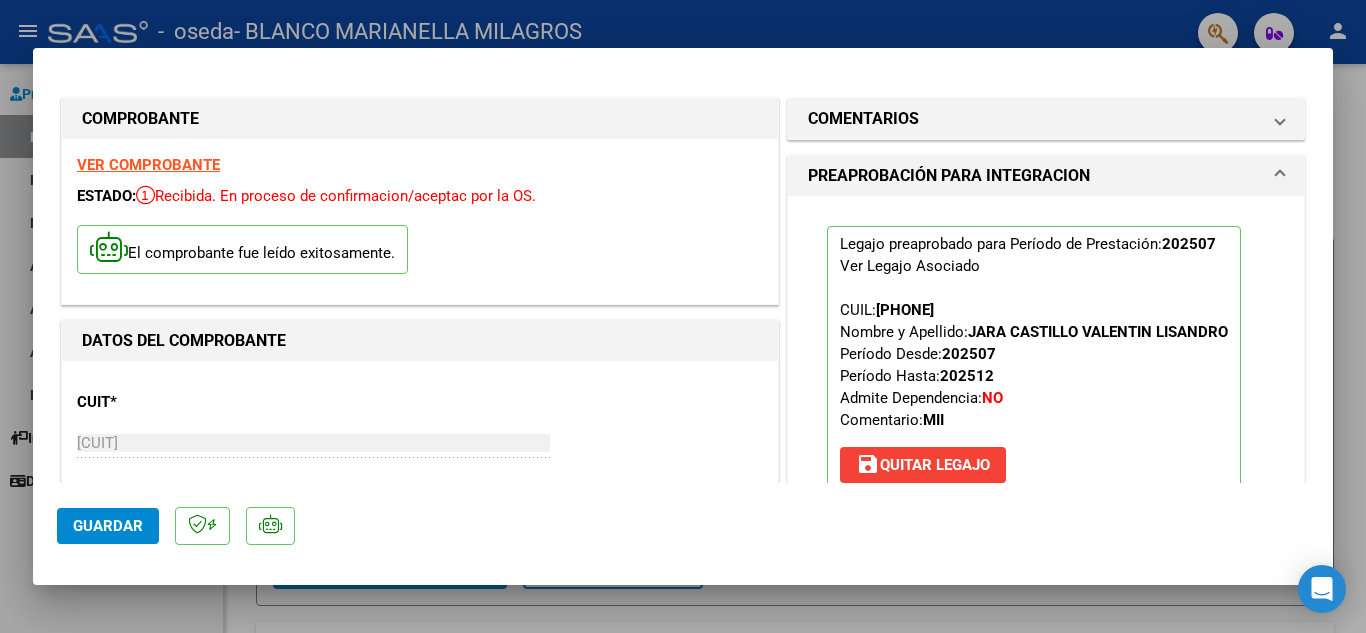click on "Guardar" 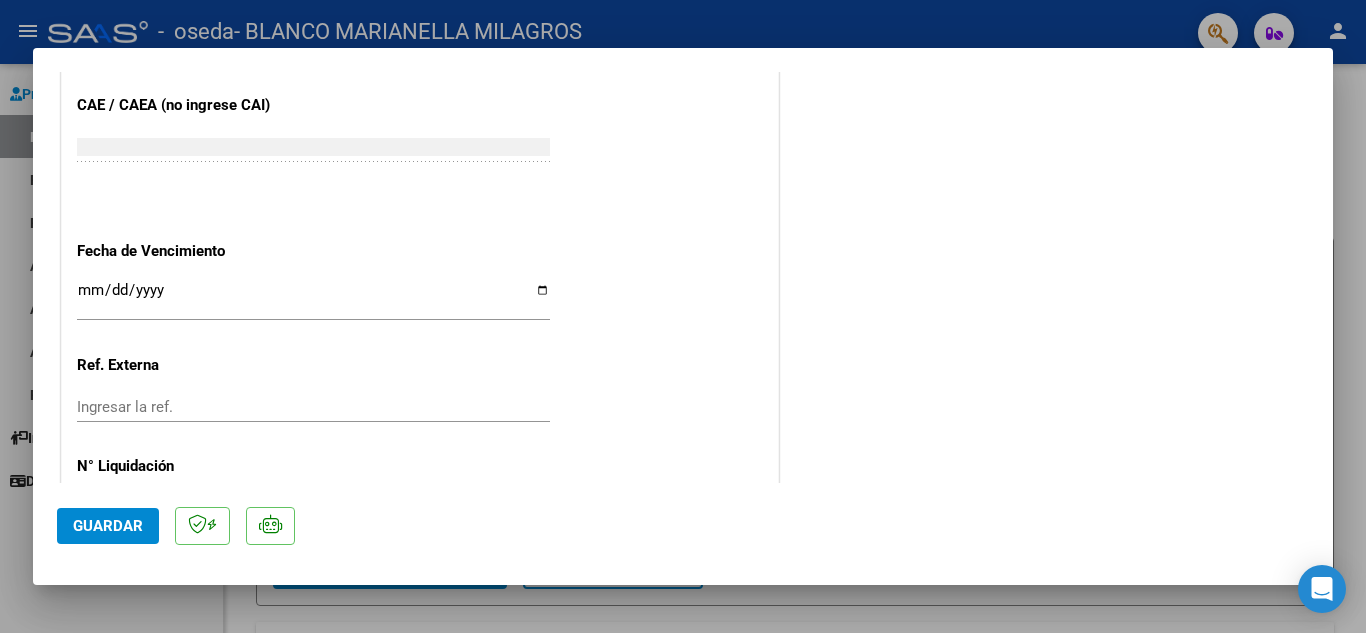 scroll, scrollTop: 1379, scrollLeft: 0, axis: vertical 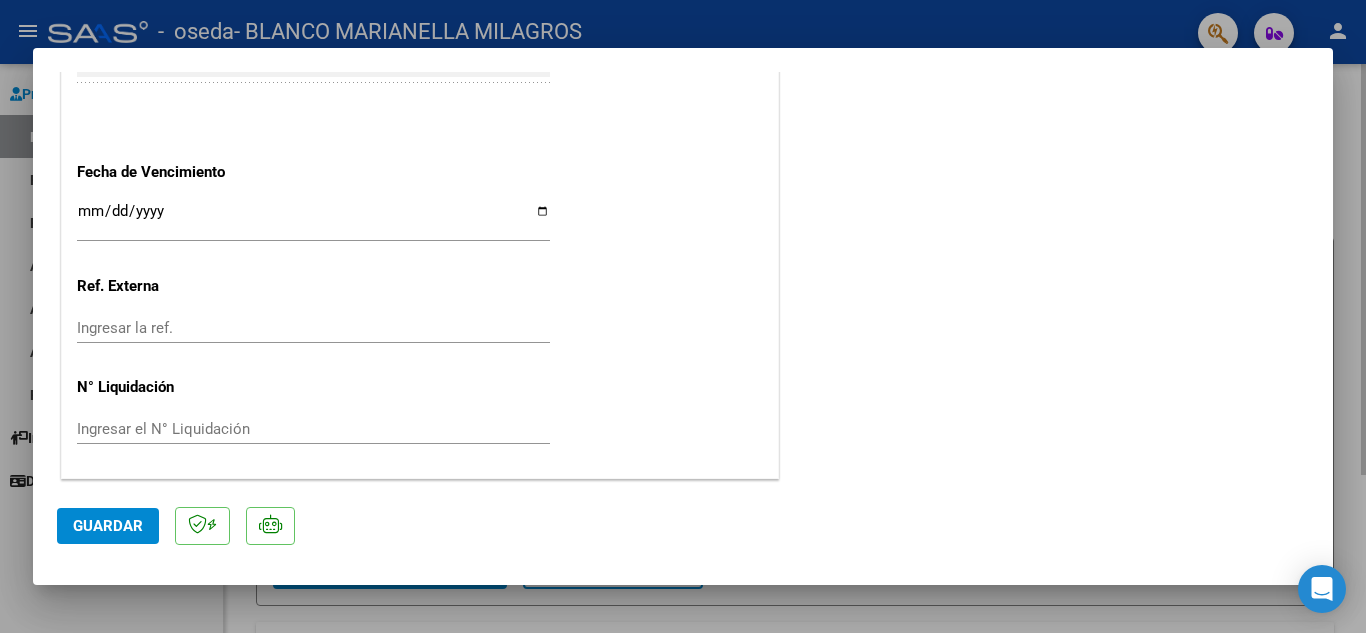 click at bounding box center [683, 316] 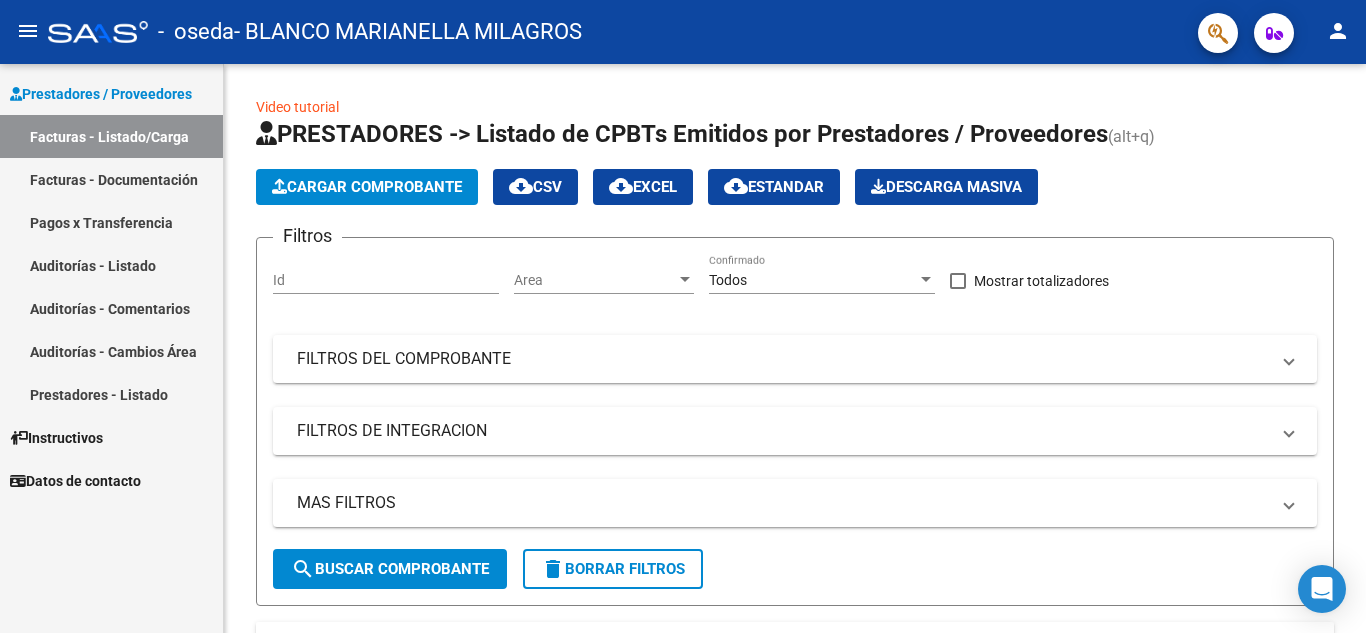 click on "Facturas - Documentación" at bounding box center (111, 179) 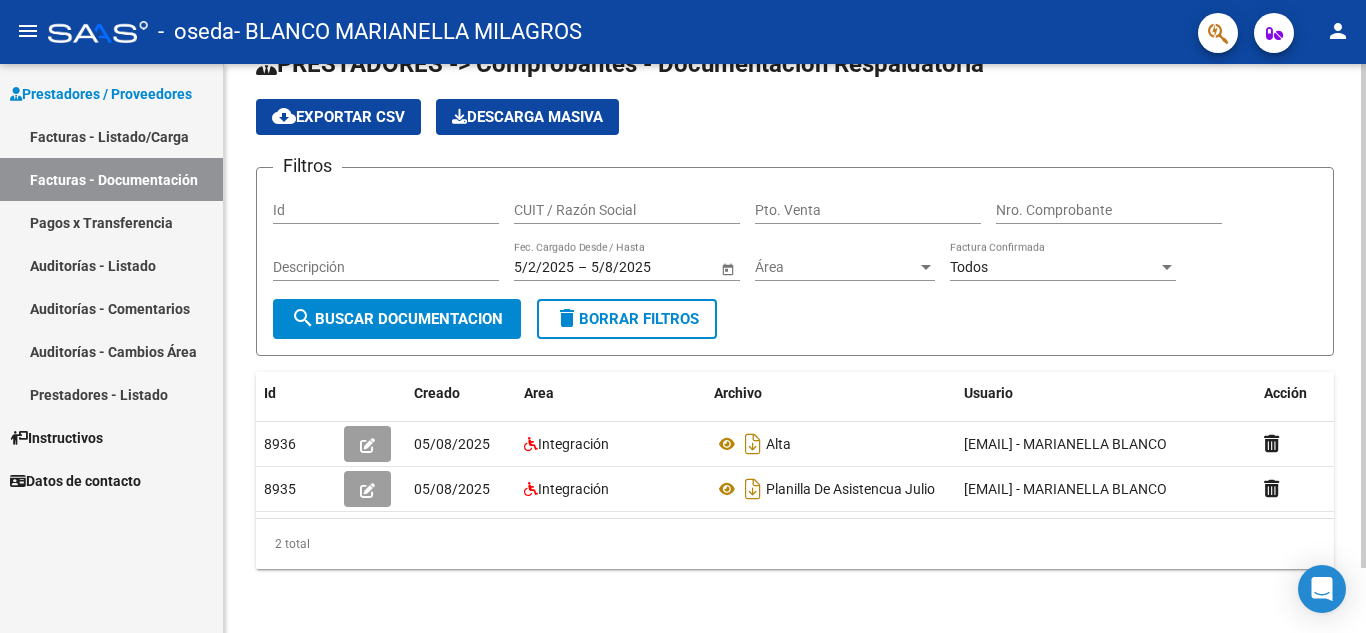 scroll, scrollTop: 74, scrollLeft: 0, axis: vertical 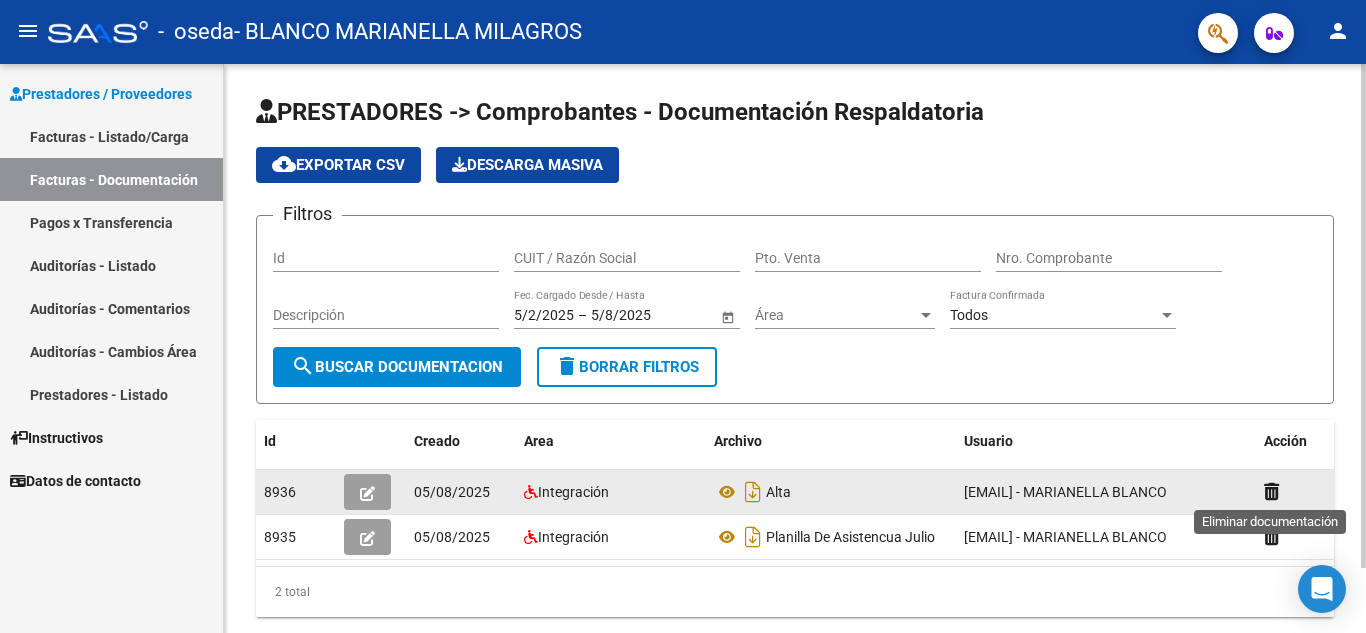 click 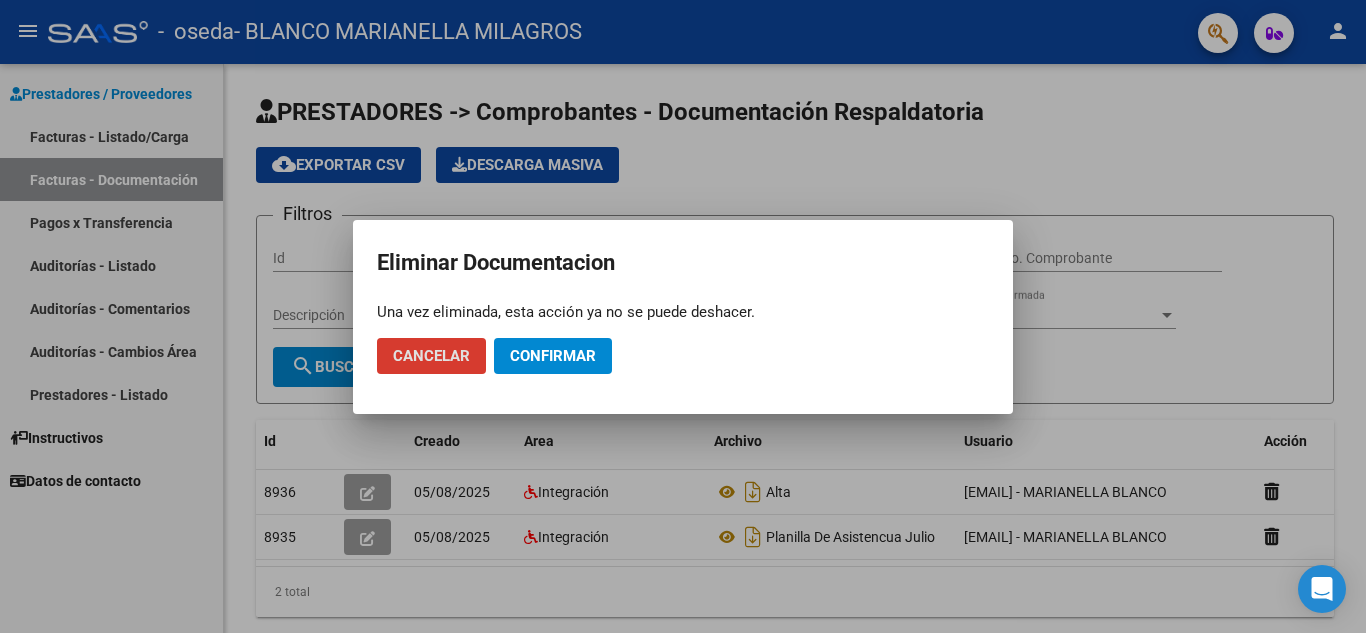 click on "Confirmar" 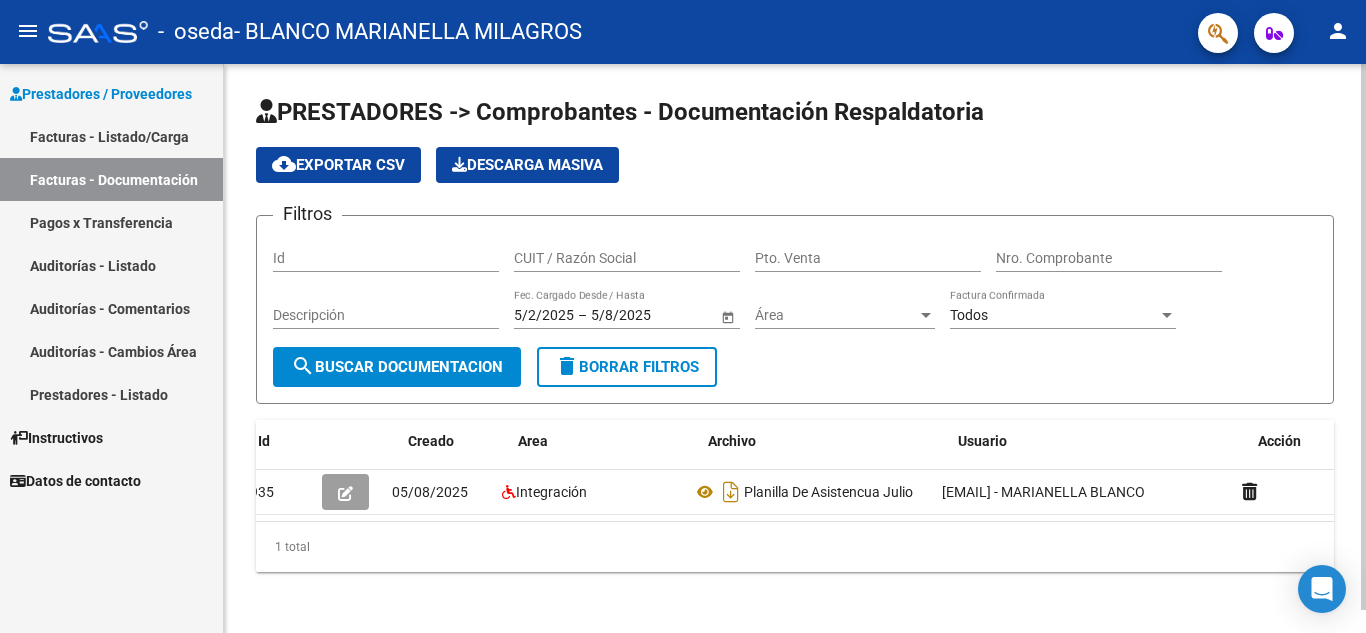 scroll, scrollTop: 0, scrollLeft: 0, axis: both 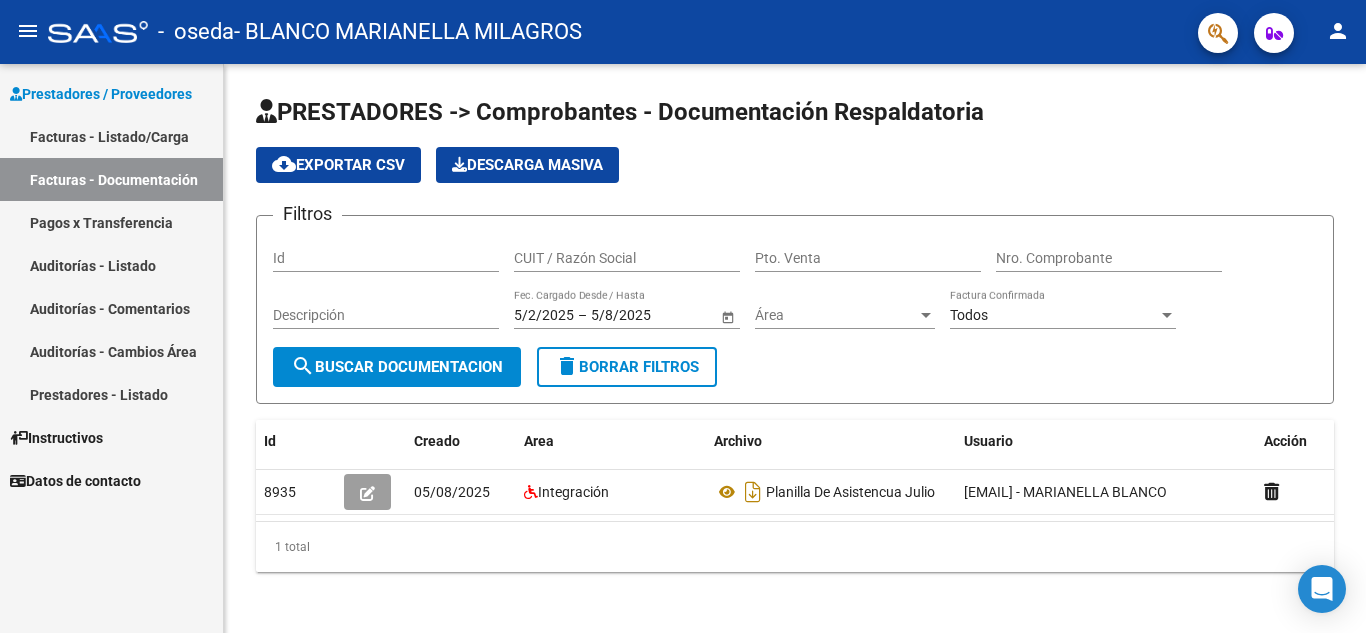 click on "Pagos x Transferencia" at bounding box center (111, 222) 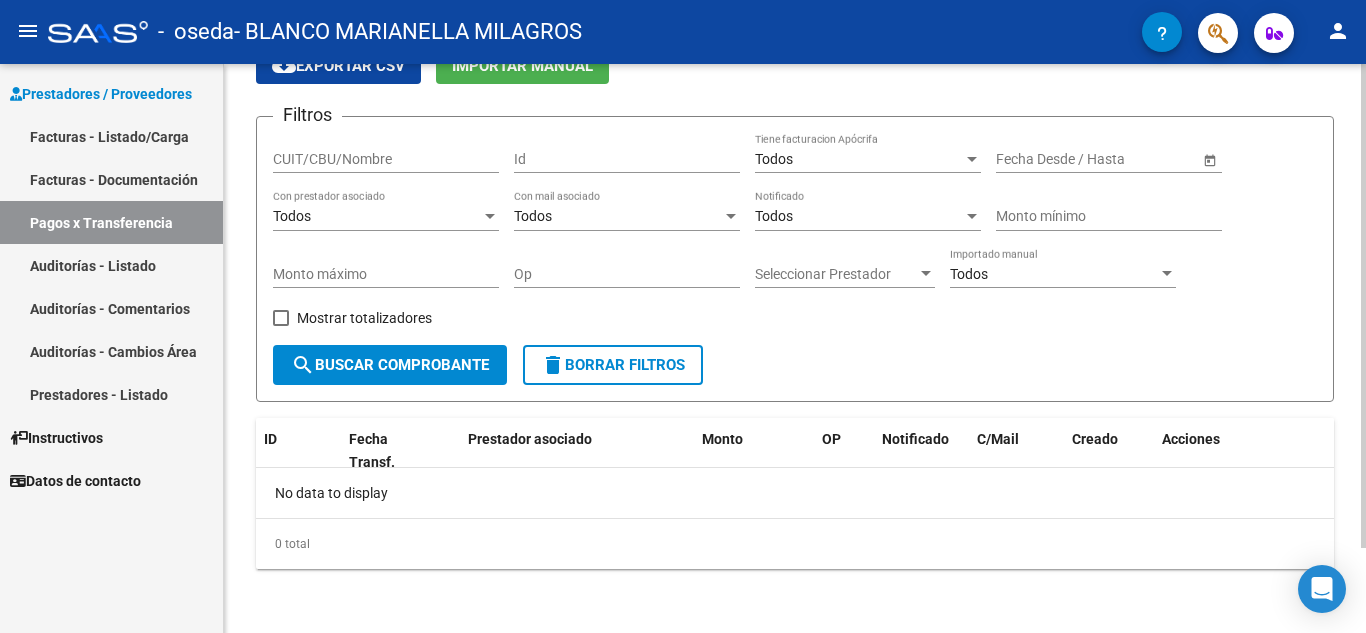 scroll, scrollTop: 0, scrollLeft: 0, axis: both 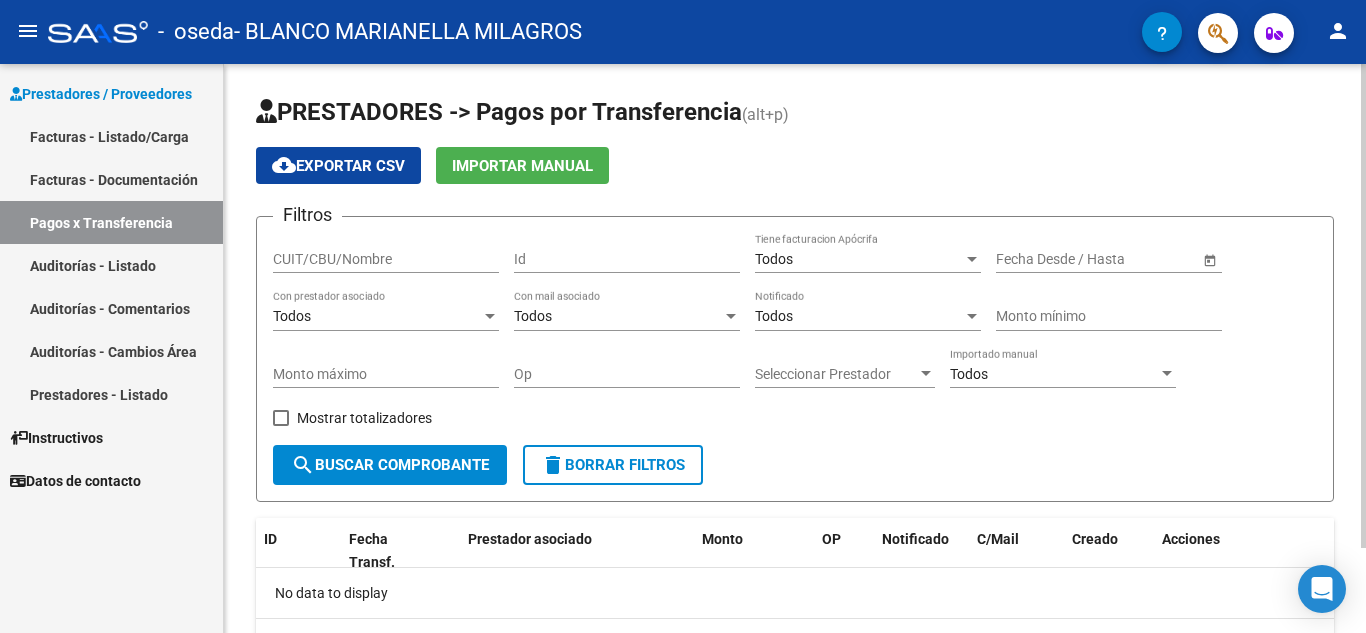 click on "CUIT/CBU/Nombre" at bounding box center [386, 259] 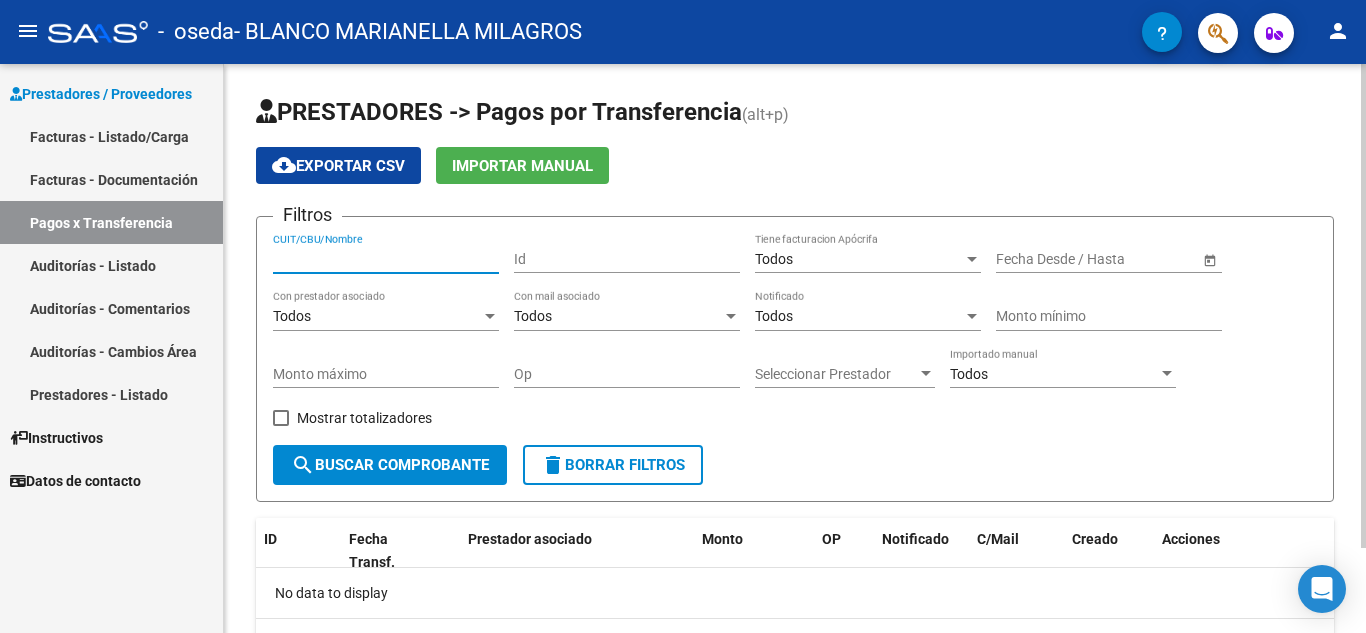 paste on "[NUMBER]" 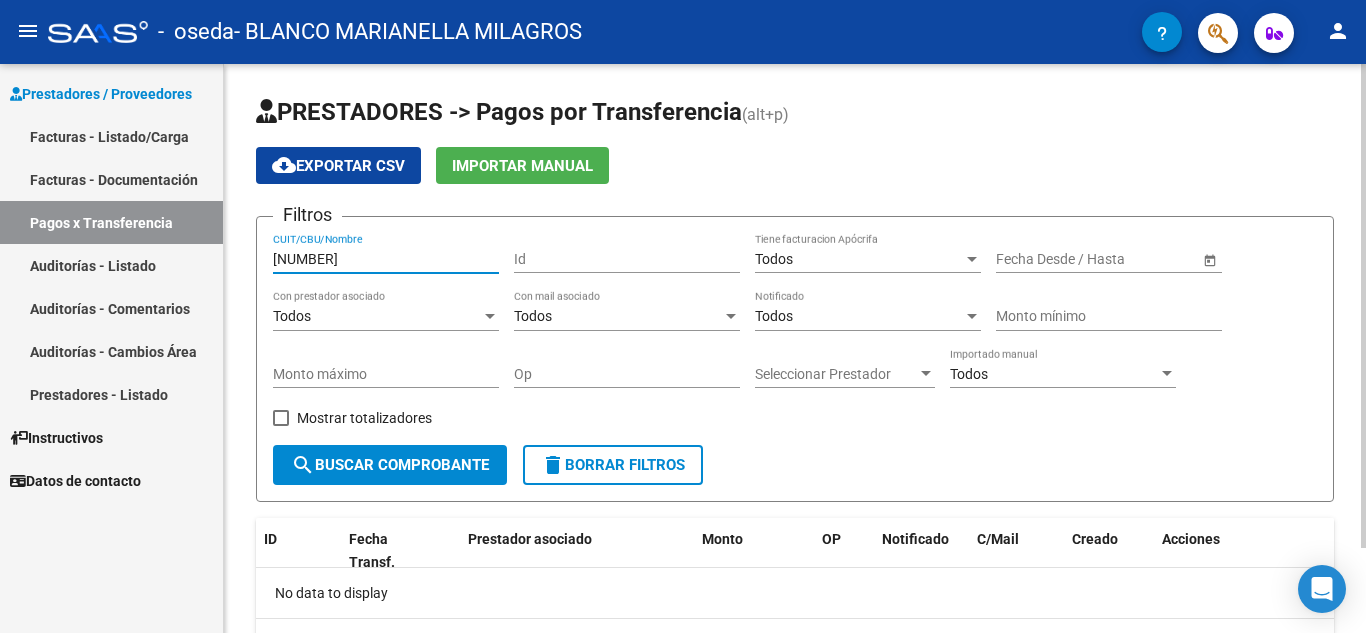 type on "[NUMBER]" 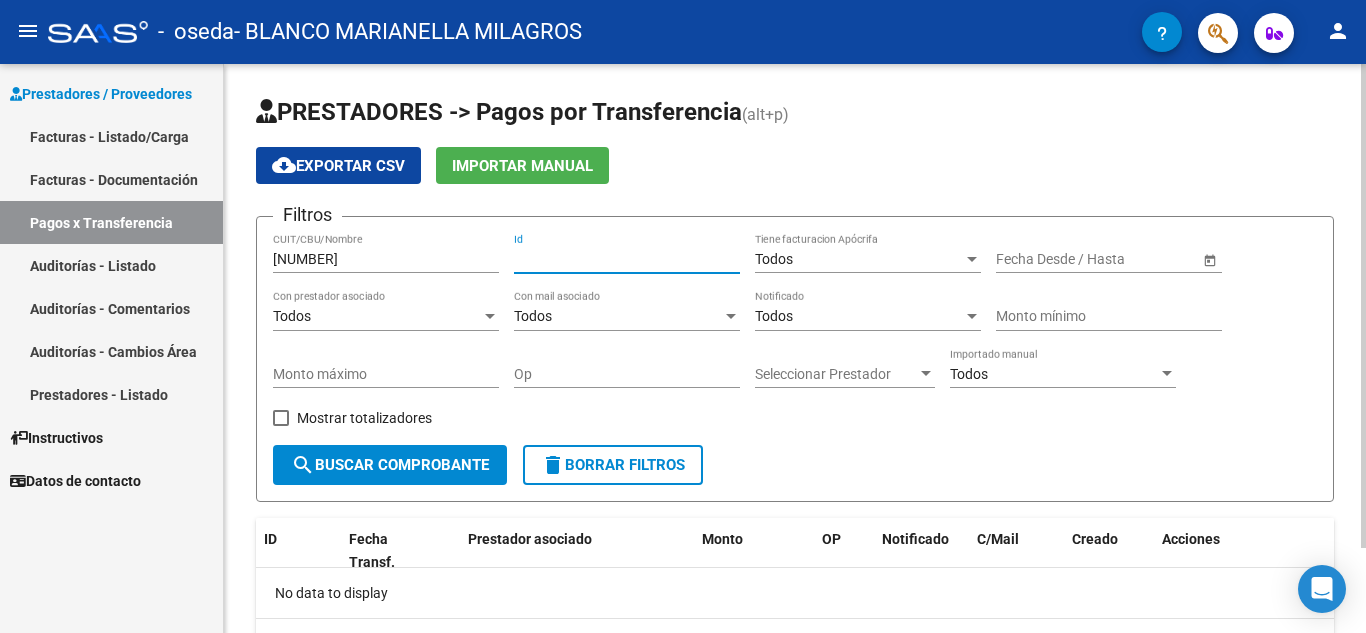 click on "Id" at bounding box center (627, 259) 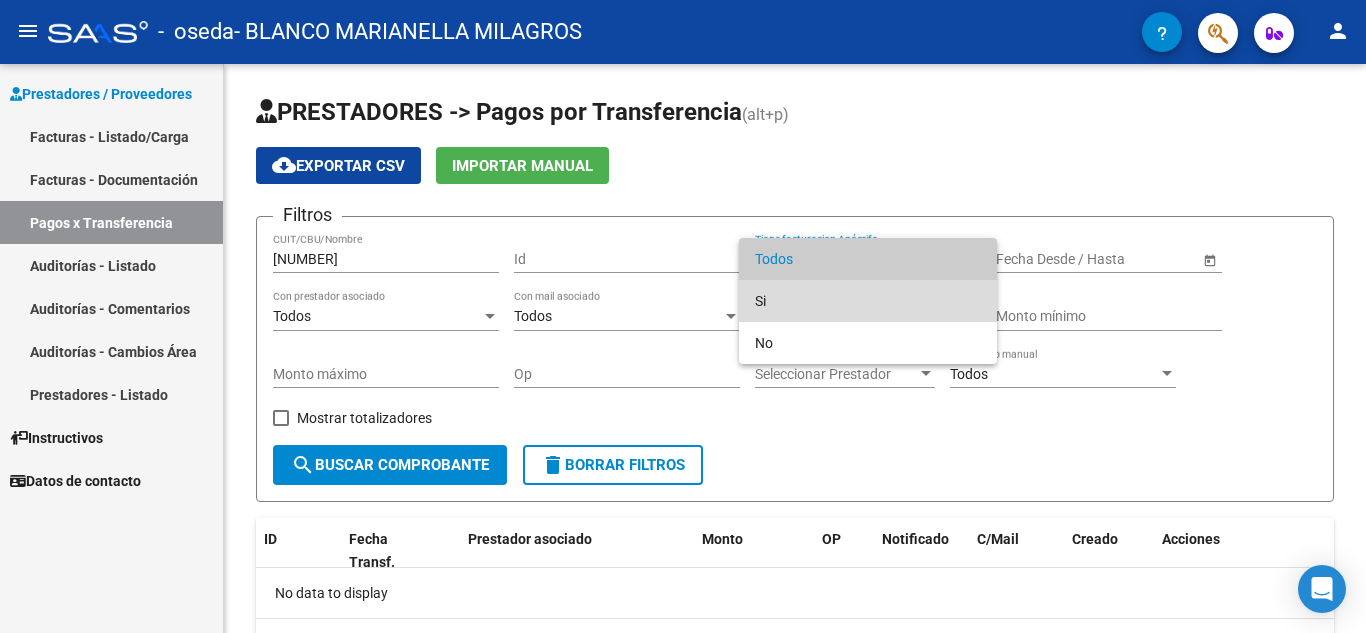 click on "Si" at bounding box center (868, 301) 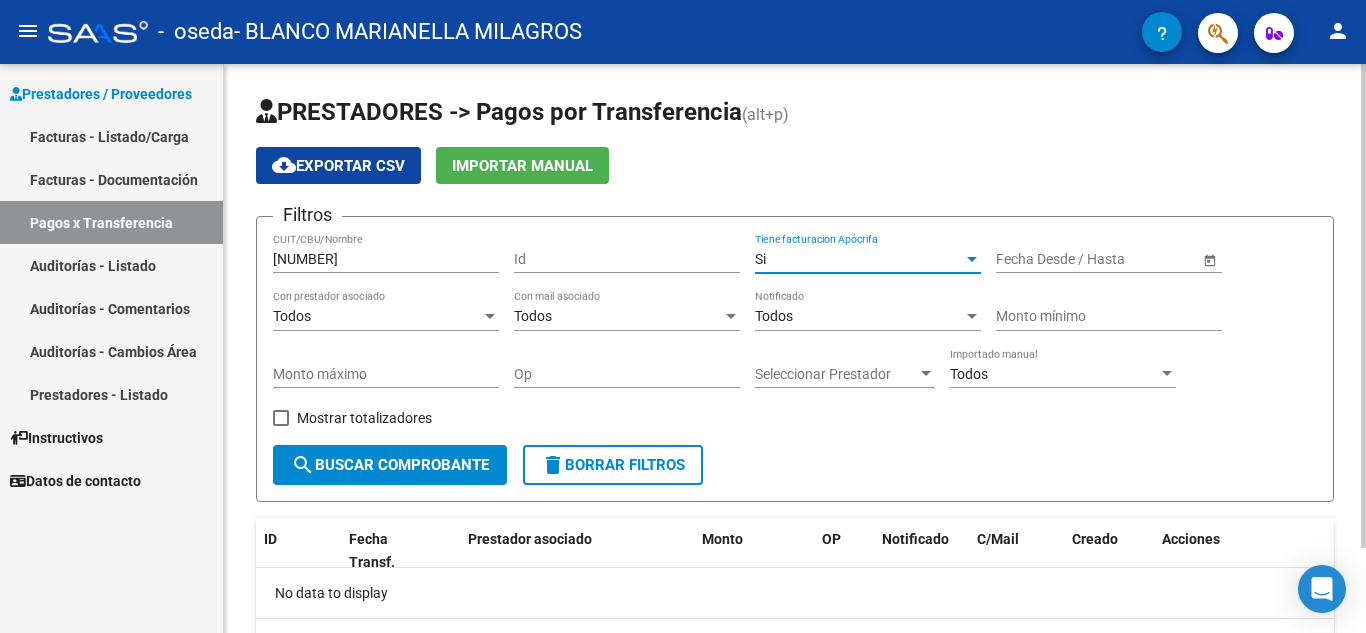 click on "Si" at bounding box center [859, 259] 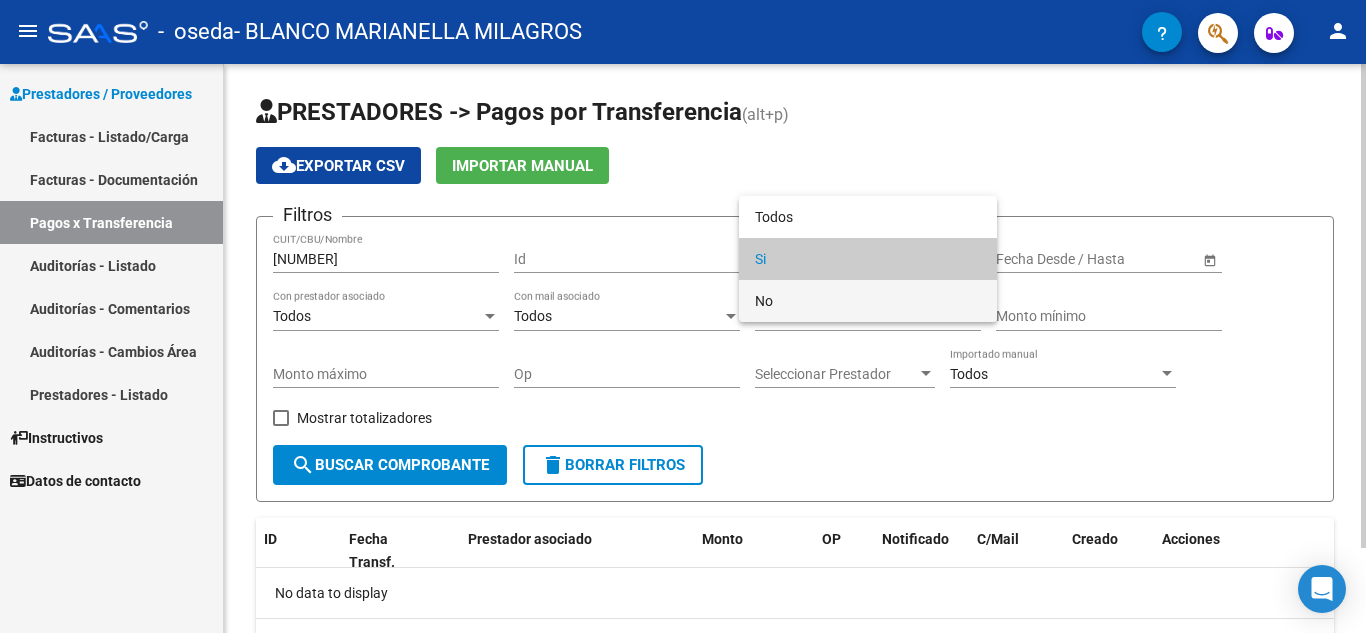 click on "No" at bounding box center (868, 301) 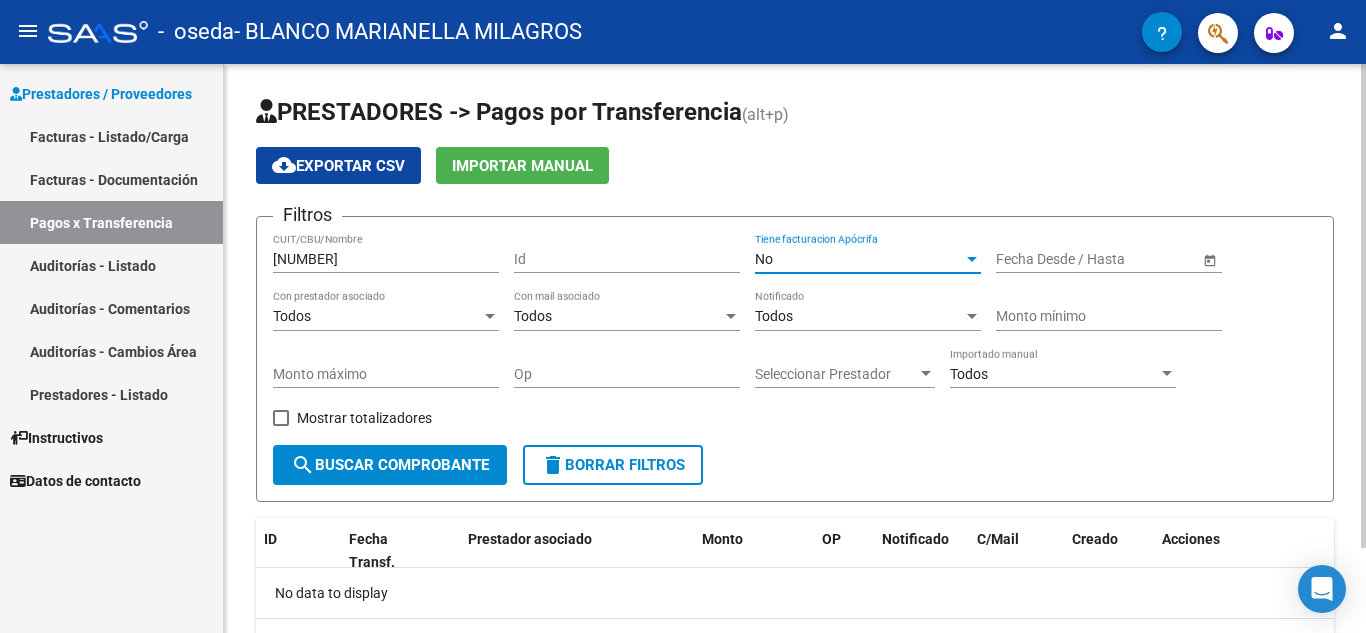 click on "–" at bounding box center [1066, 259] 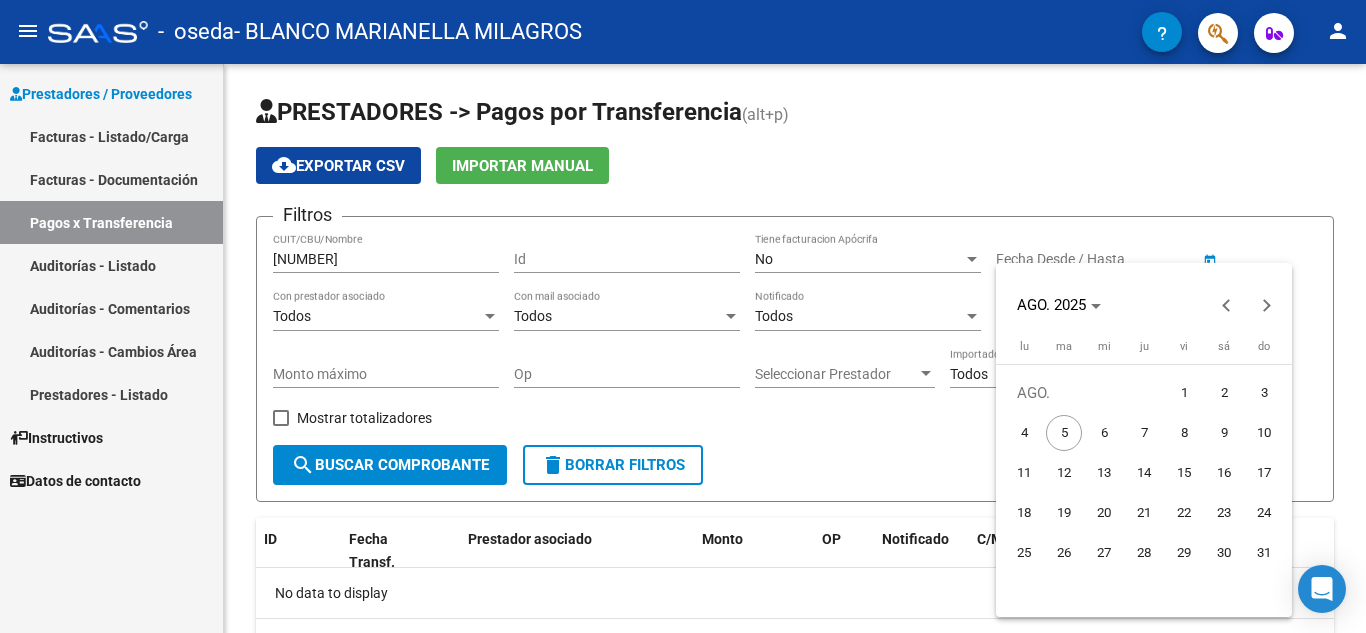click at bounding box center (683, 316) 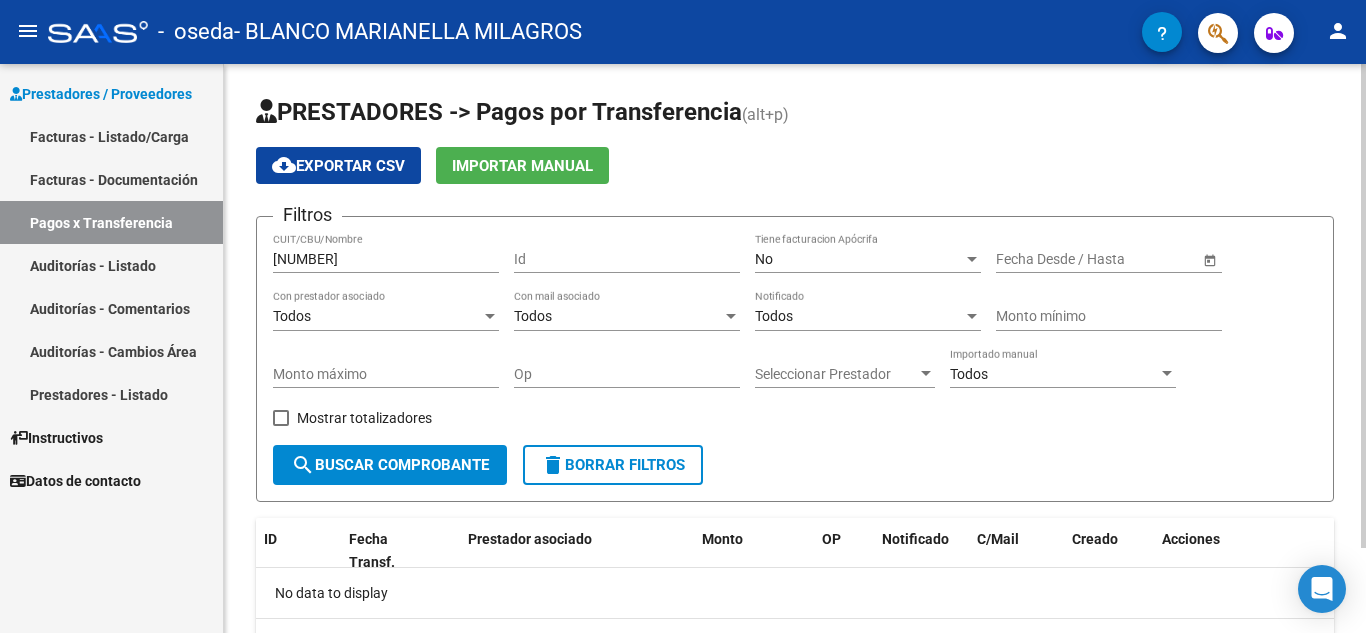 click on "Todos" at bounding box center [618, 316] 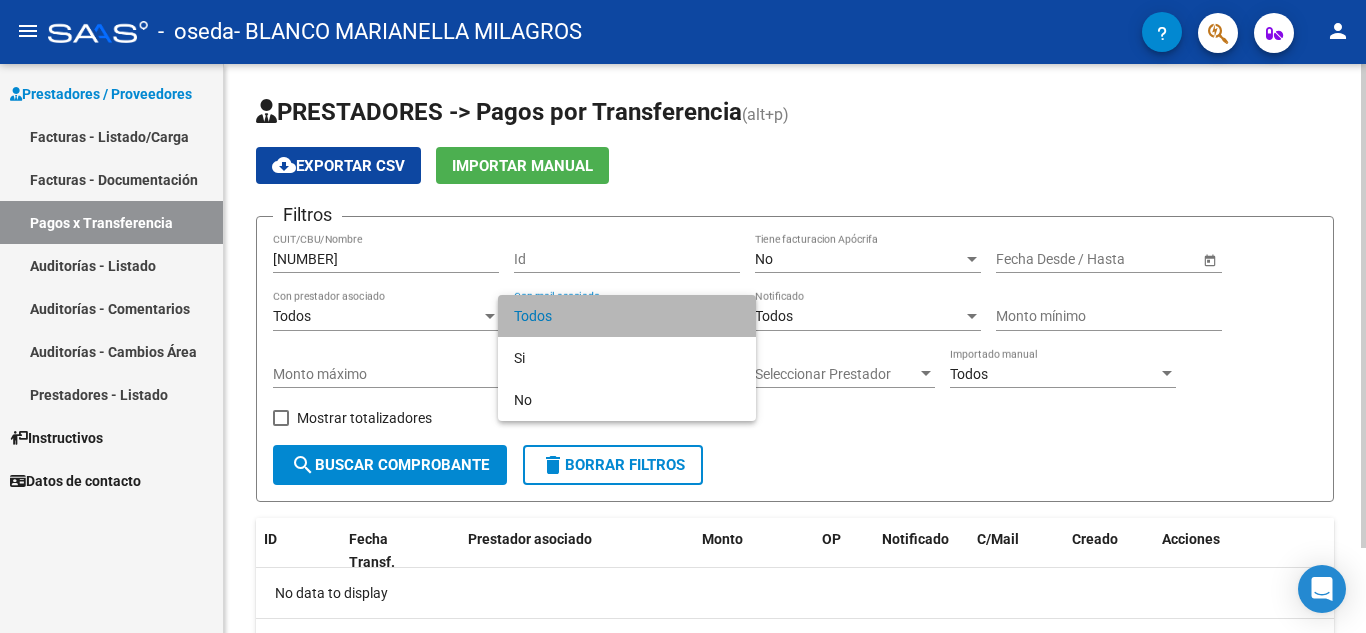 click on "Todos" at bounding box center [627, 316] 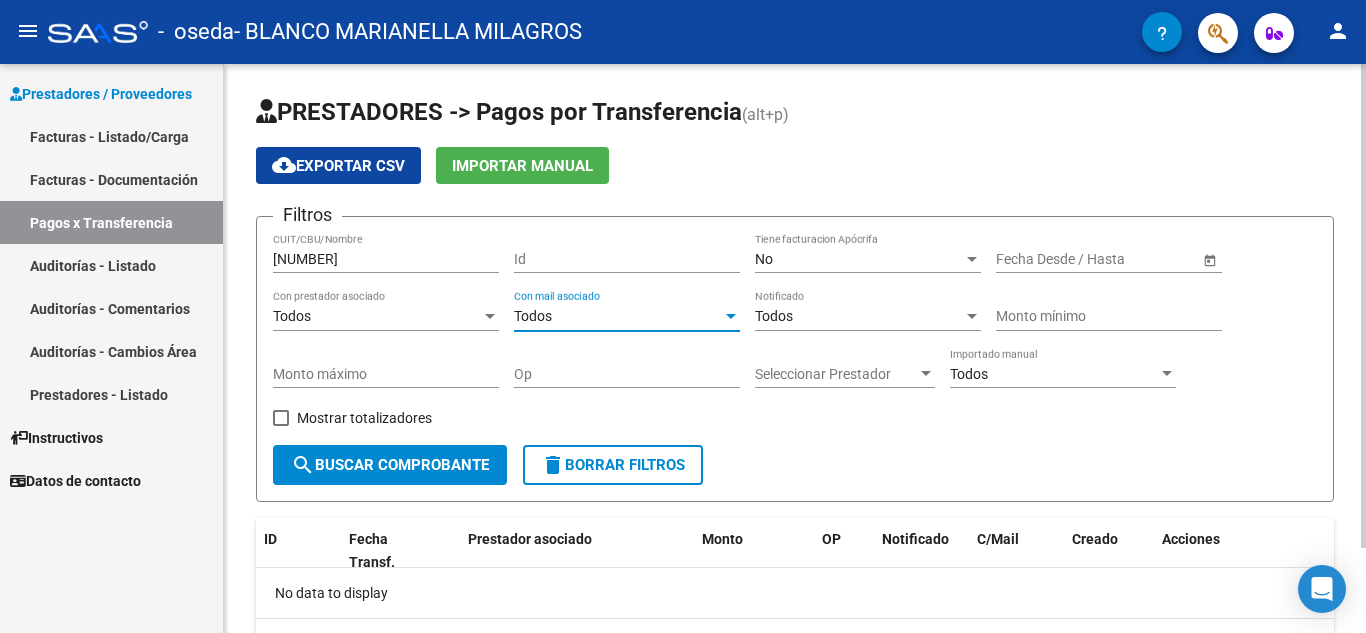 click on "Monto mínimo" at bounding box center [1109, 316] 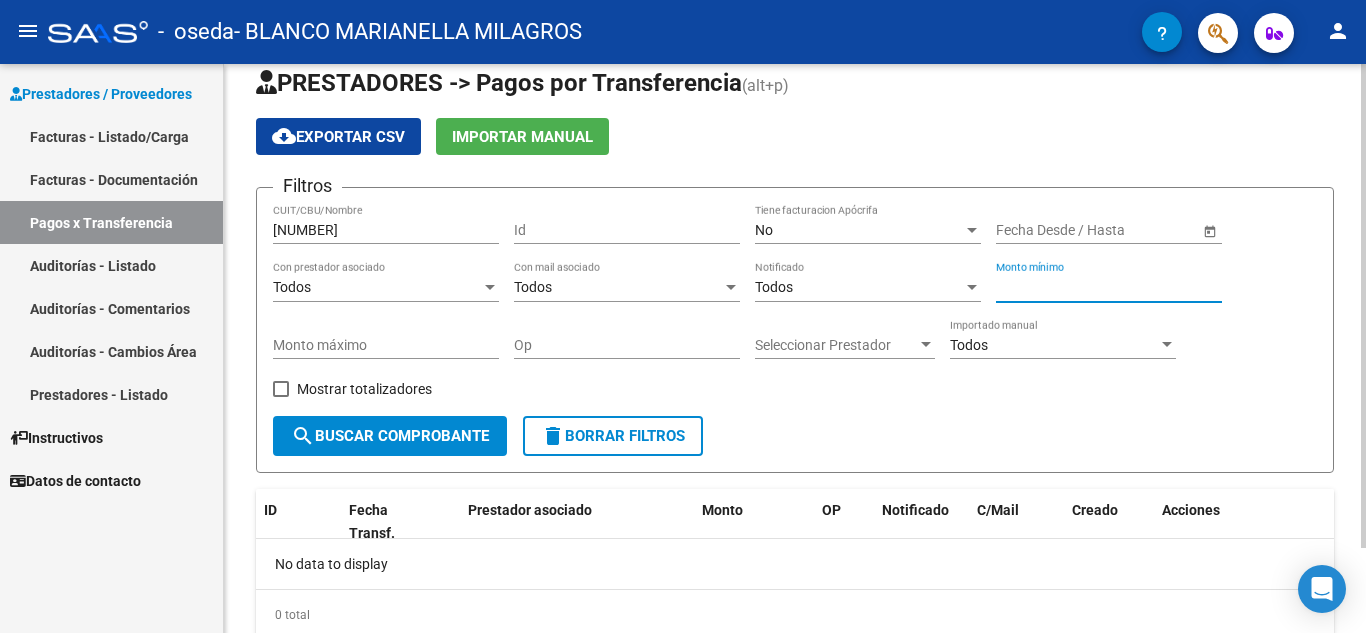 scroll, scrollTop: 0, scrollLeft: 0, axis: both 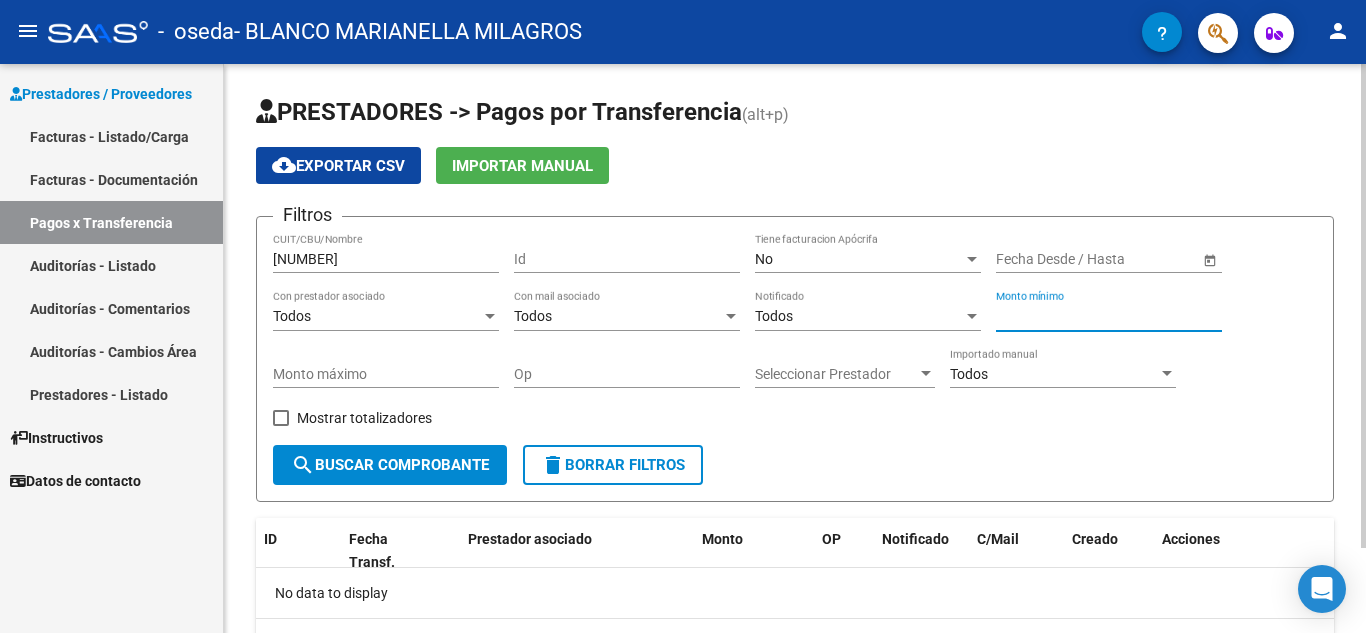 click on "Importar Manual" 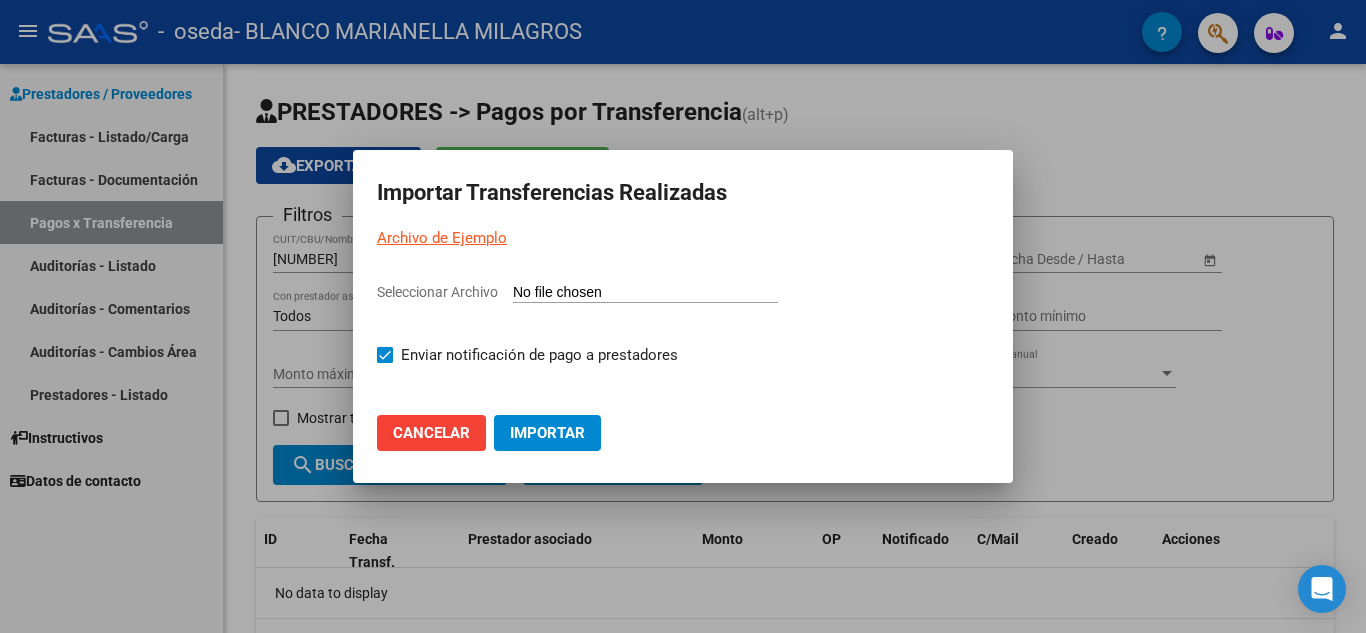 click on "Cancelar" 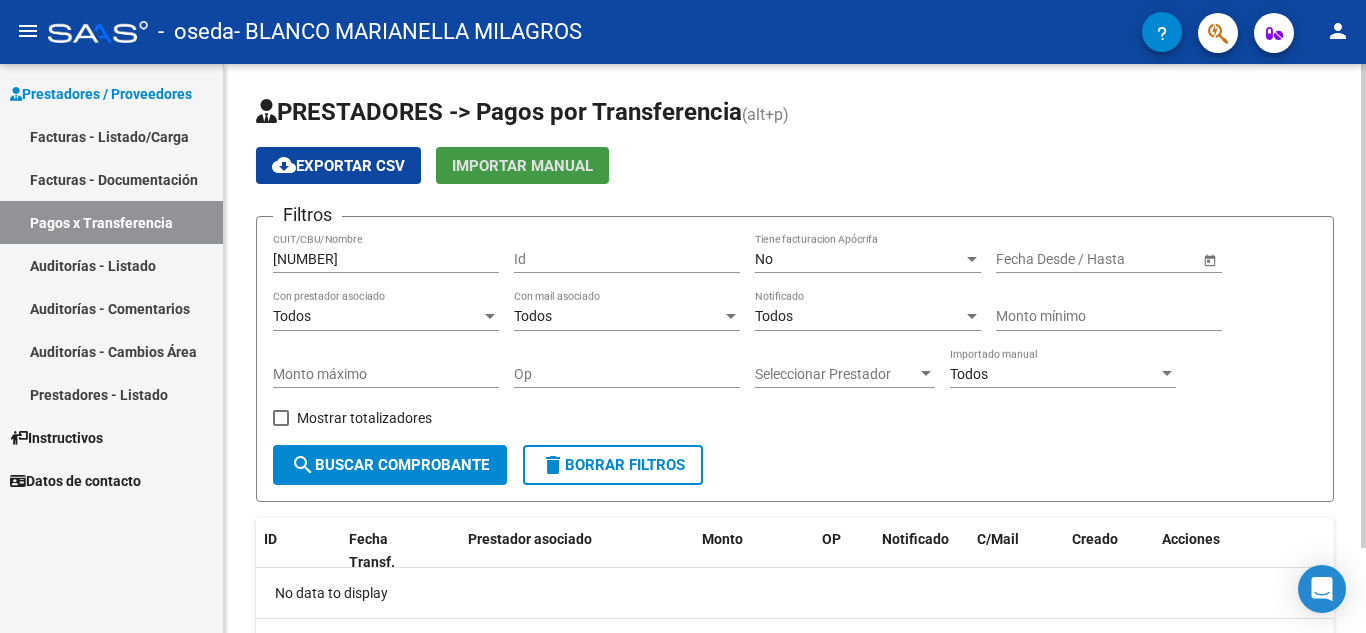 click on "delete  Borrar Filtros" 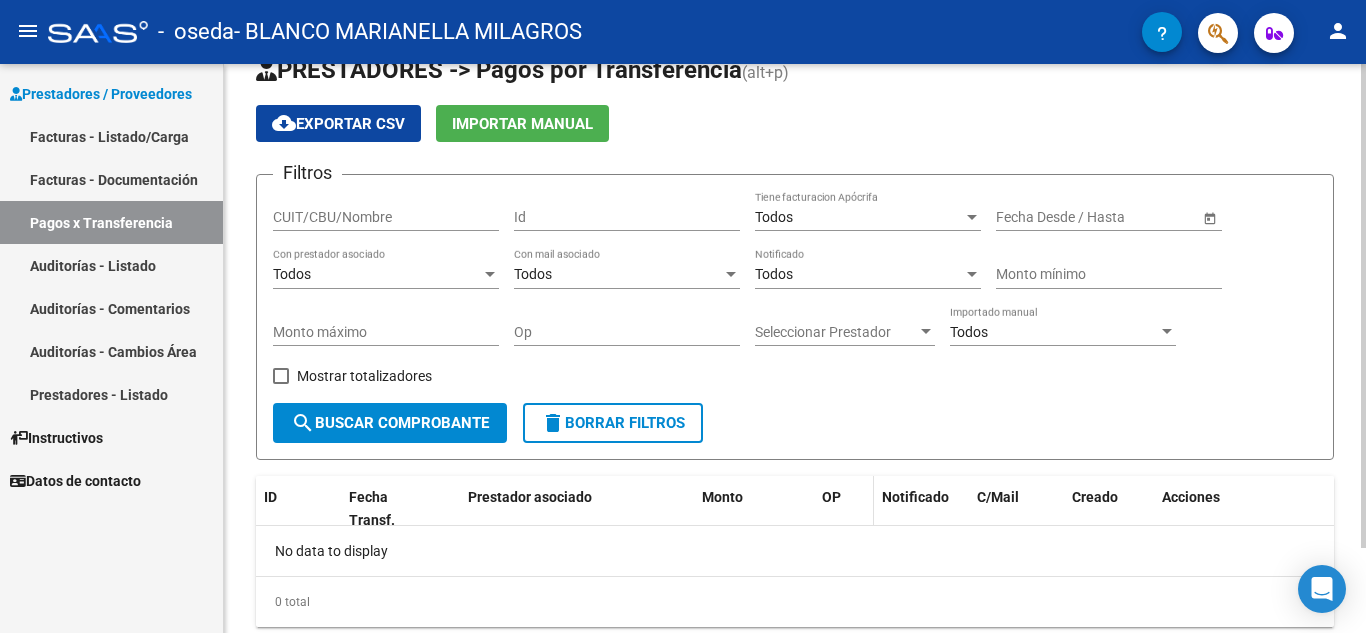 scroll, scrollTop: 0, scrollLeft: 0, axis: both 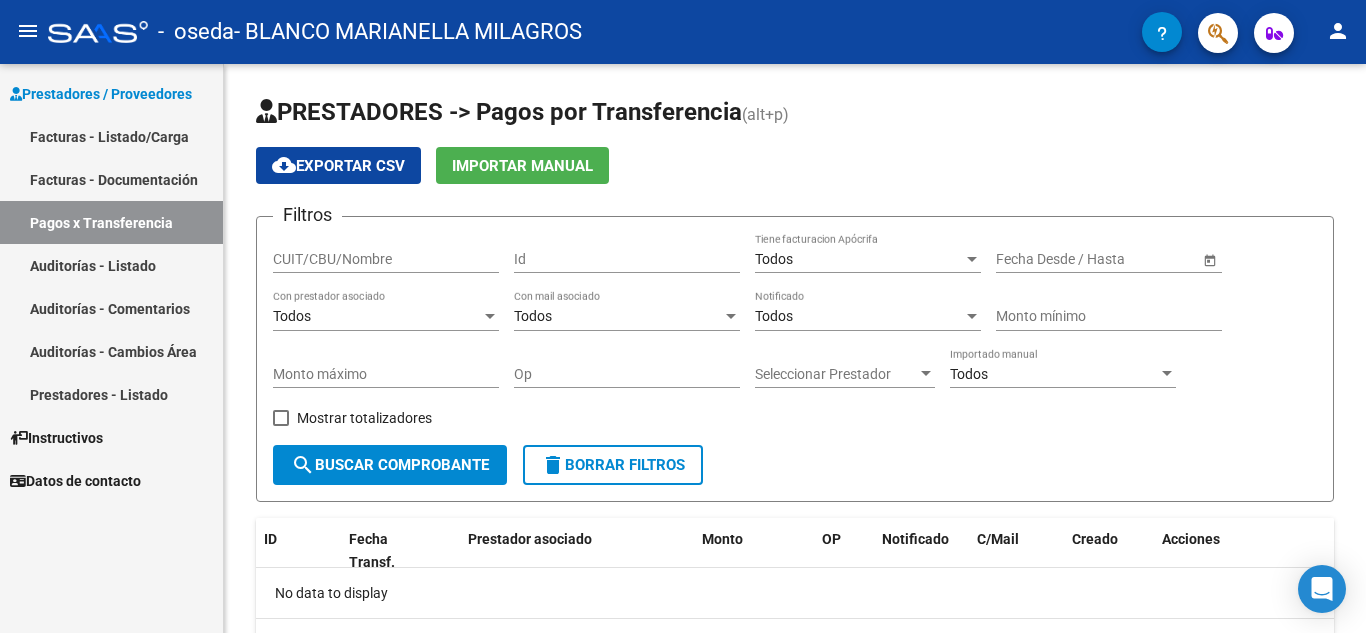 click on "Auditorías - Listado" at bounding box center (111, 265) 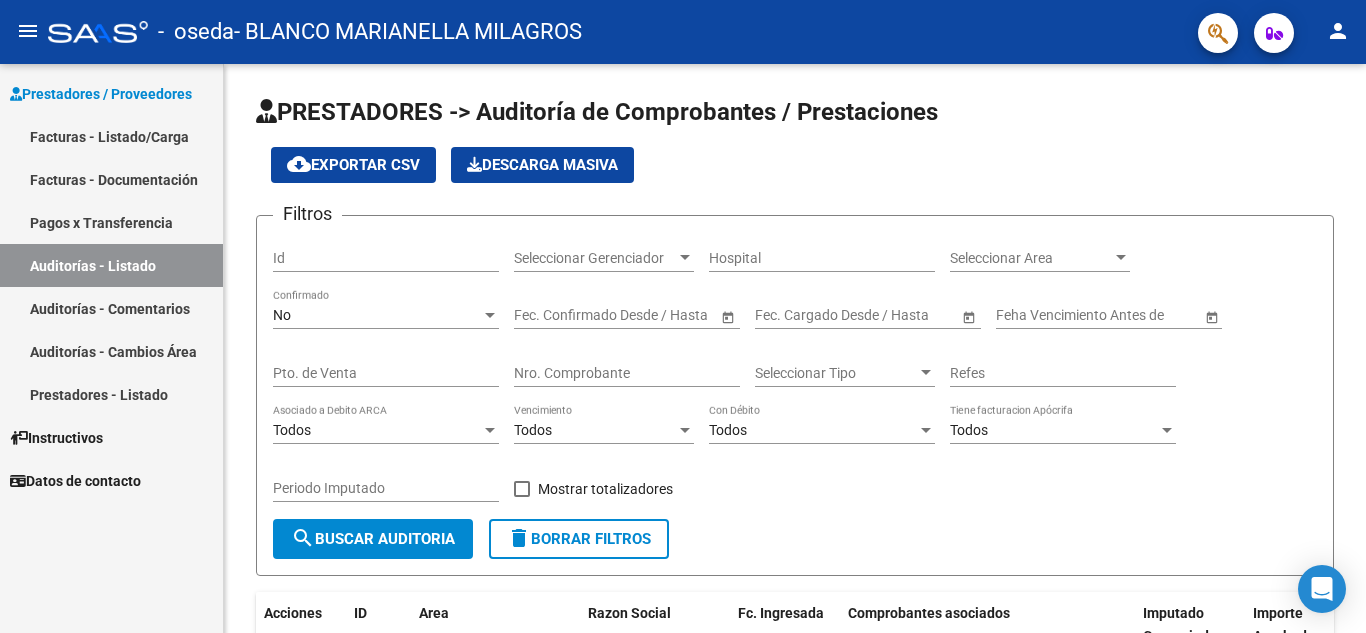 click on "Facturas - Listado/Carga" at bounding box center [111, 136] 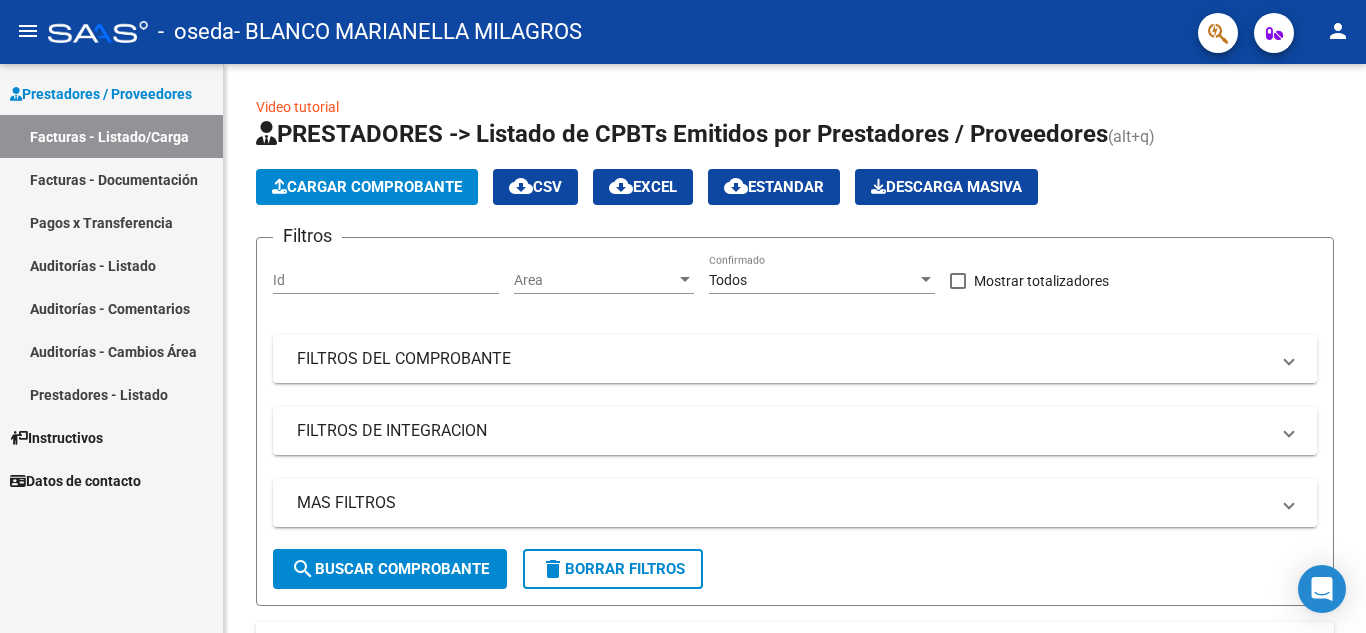 click on "Facturas - Documentación" at bounding box center [111, 179] 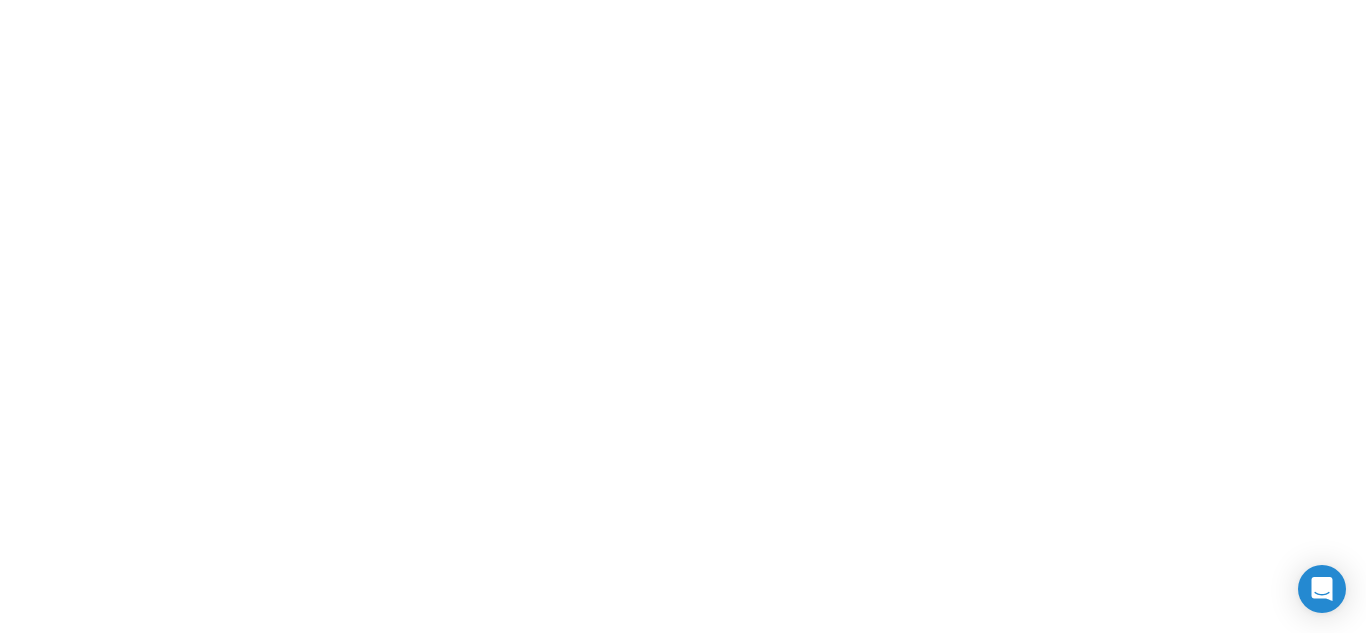scroll, scrollTop: 0, scrollLeft: 0, axis: both 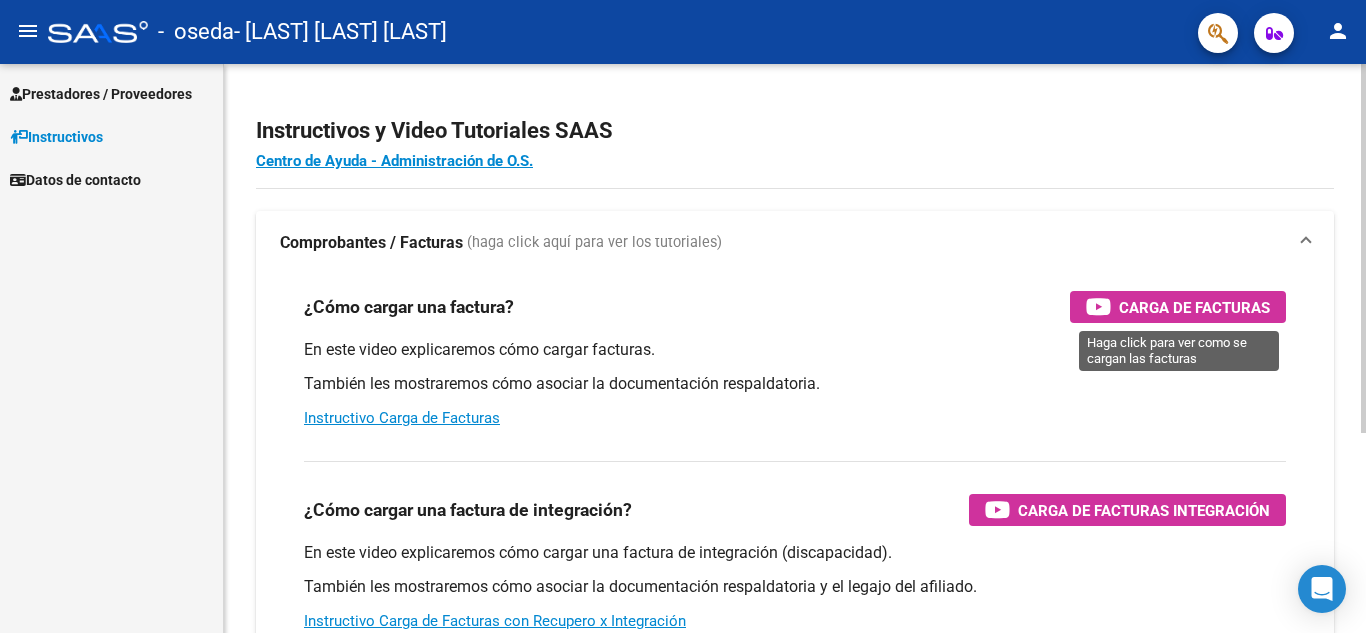 click on "Carga de Facturas" at bounding box center (1194, 307) 